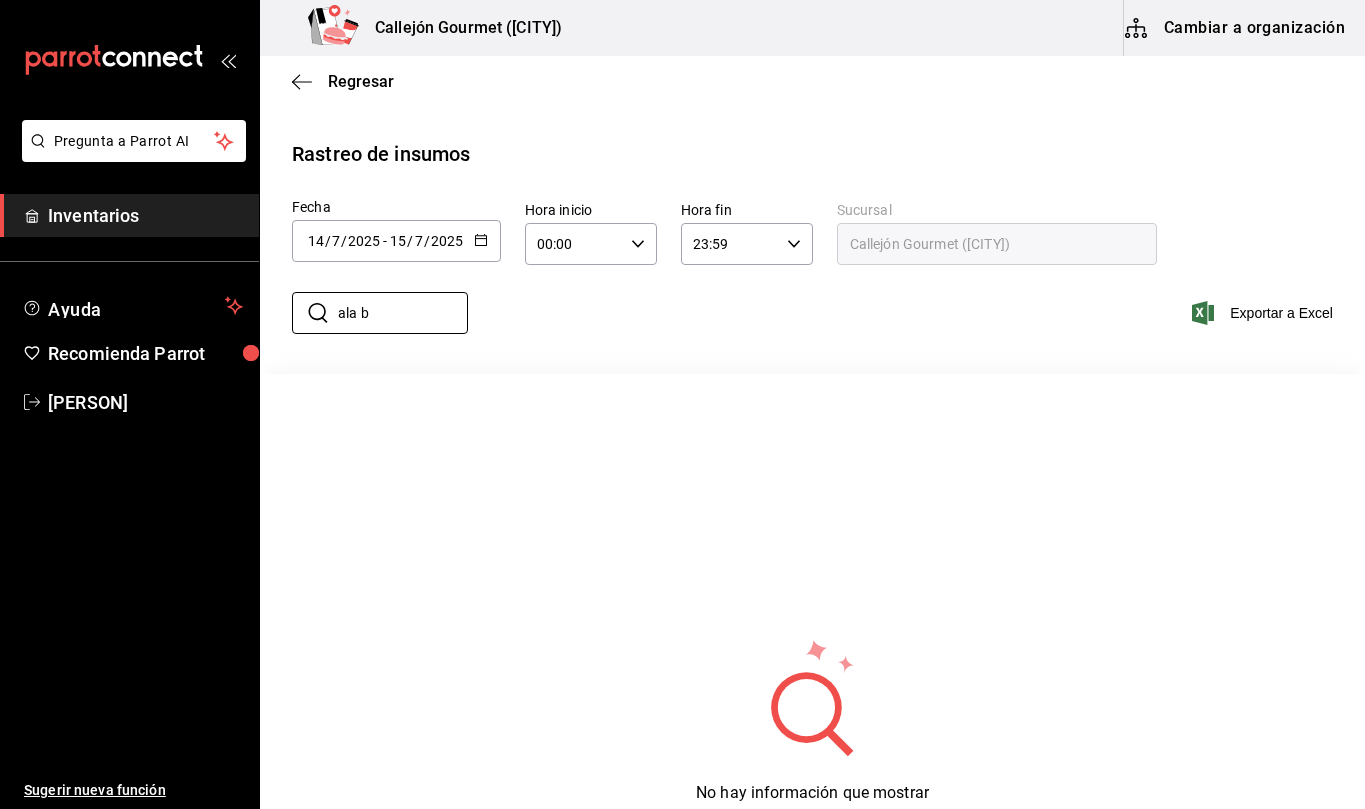 scroll, scrollTop: 0, scrollLeft: 0, axis: both 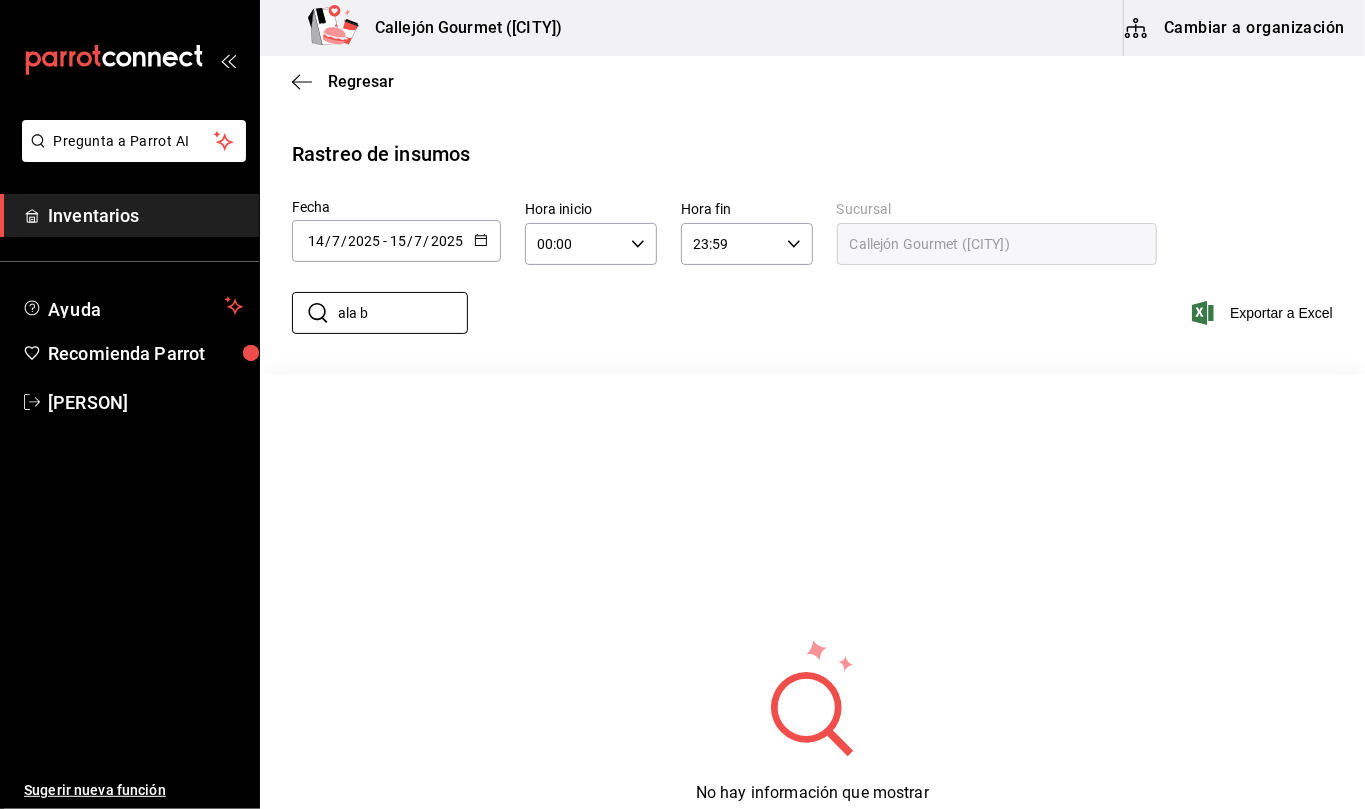 type on "ala b" 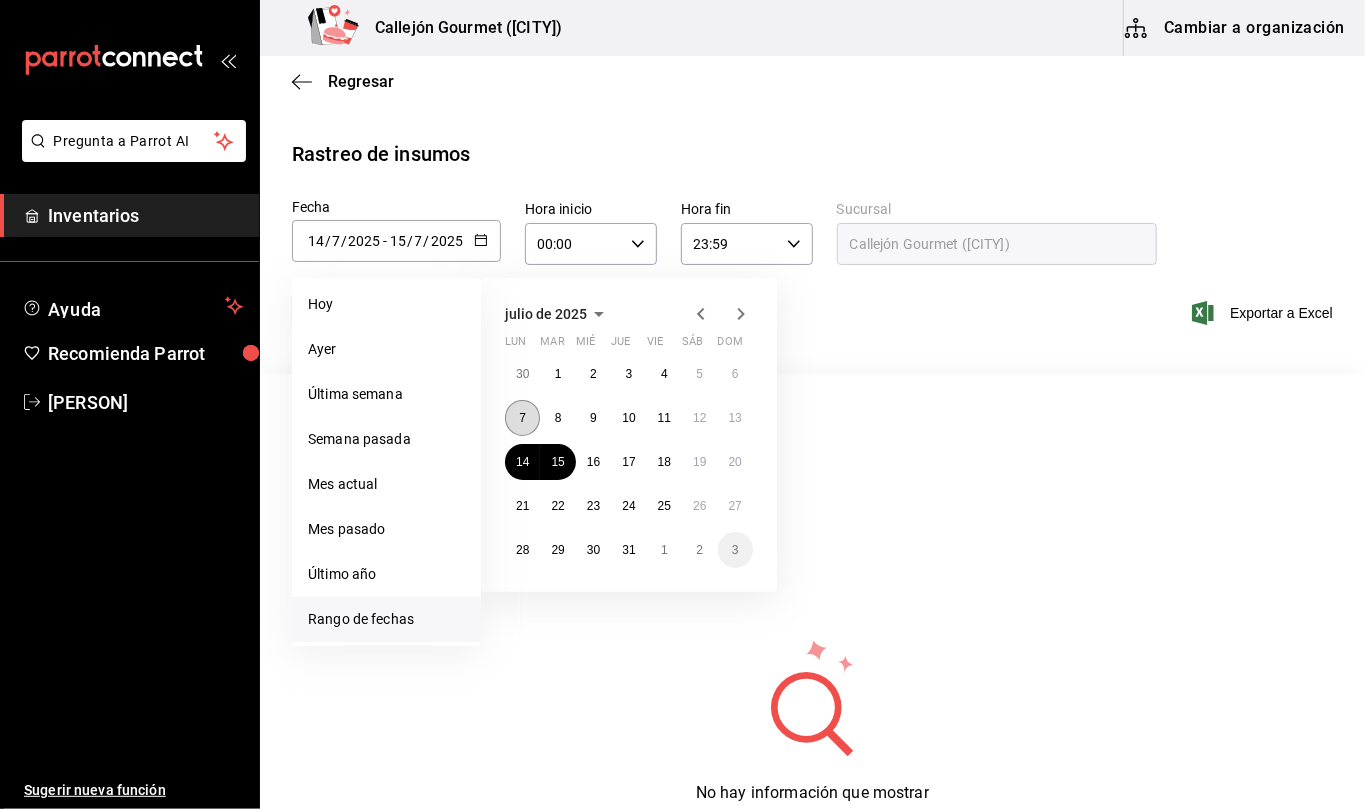 click on "7" at bounding box center (522, 418) 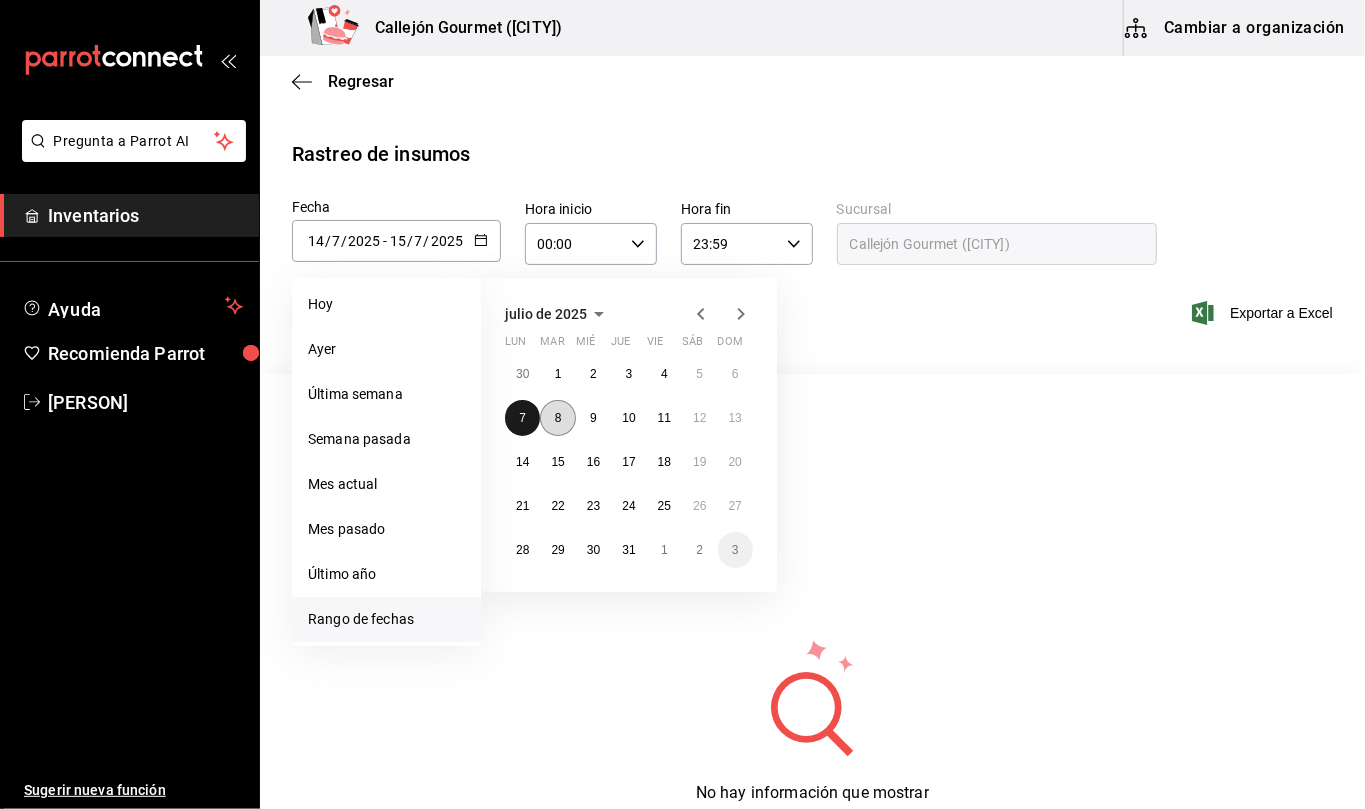 drag, startPoint x: 525, startPoint y: 420, endPoint x: 554, endPoint y: 417, distance: 29.15476 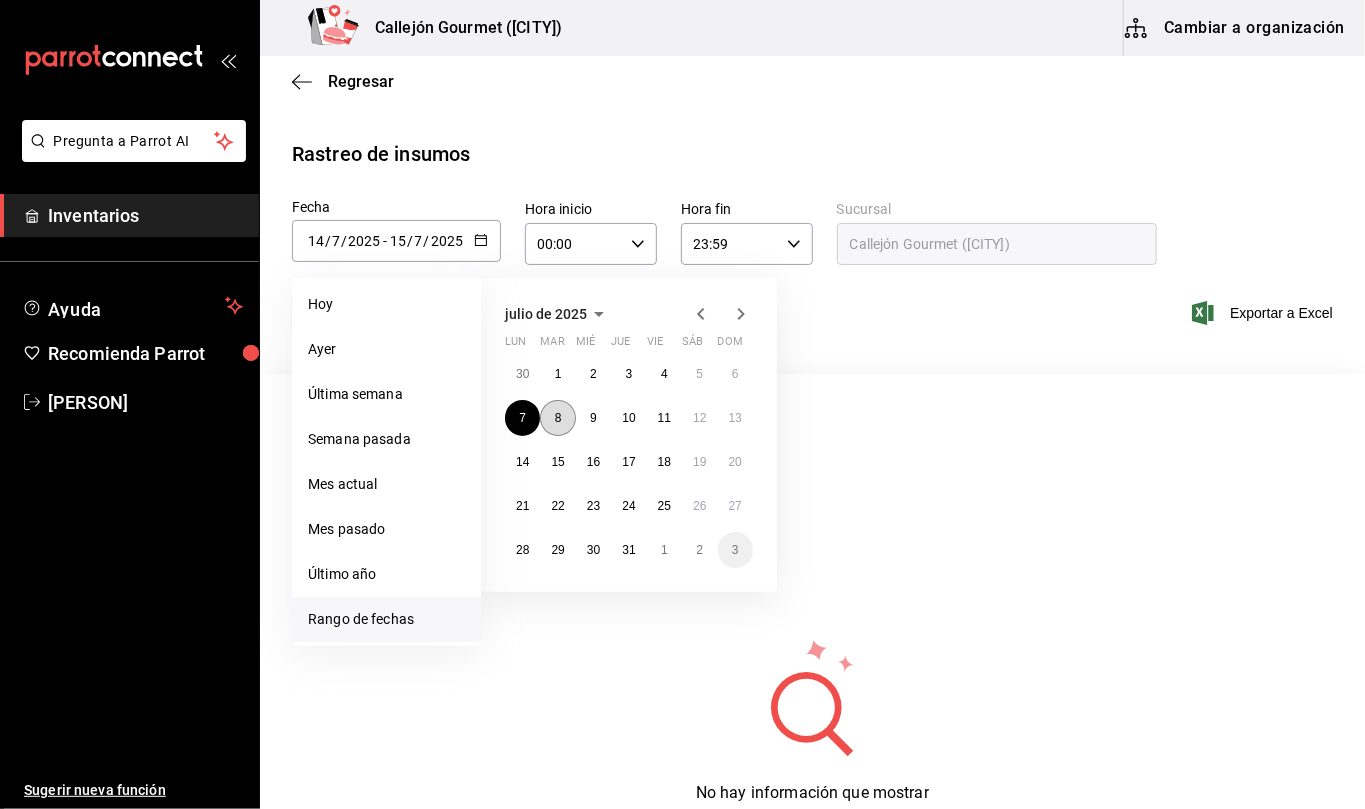 click on "8" at bounding box center [558, 418] 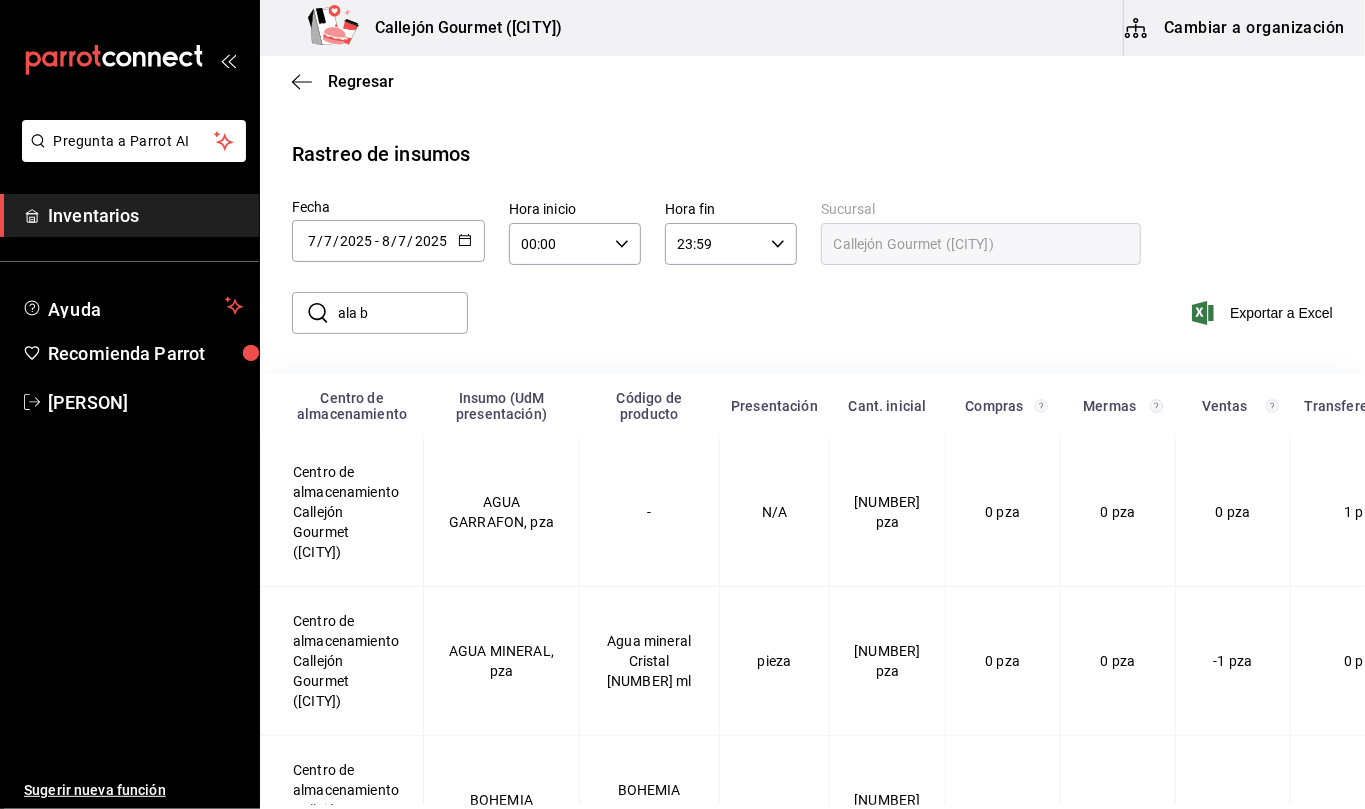 click on "ala b" at bounding box center [380, 313] 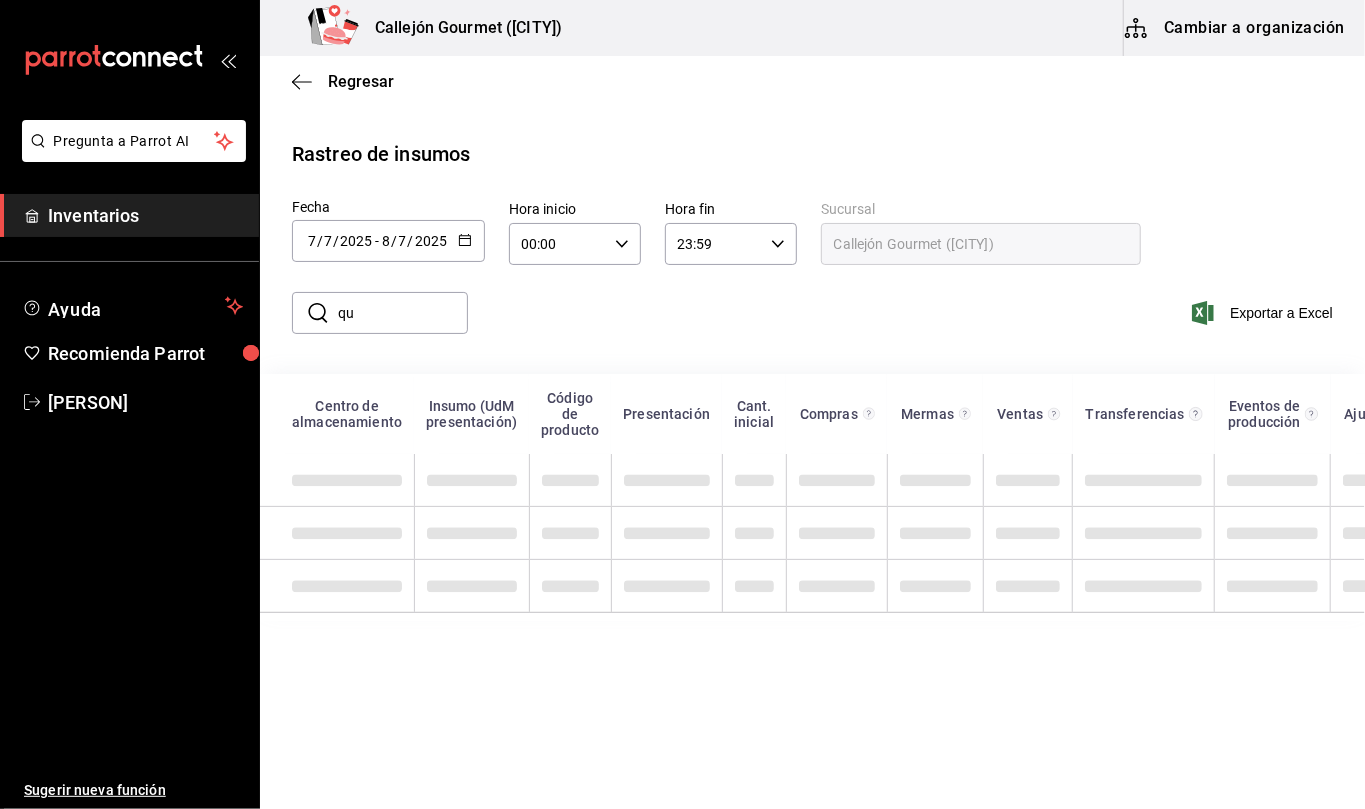type on "q" 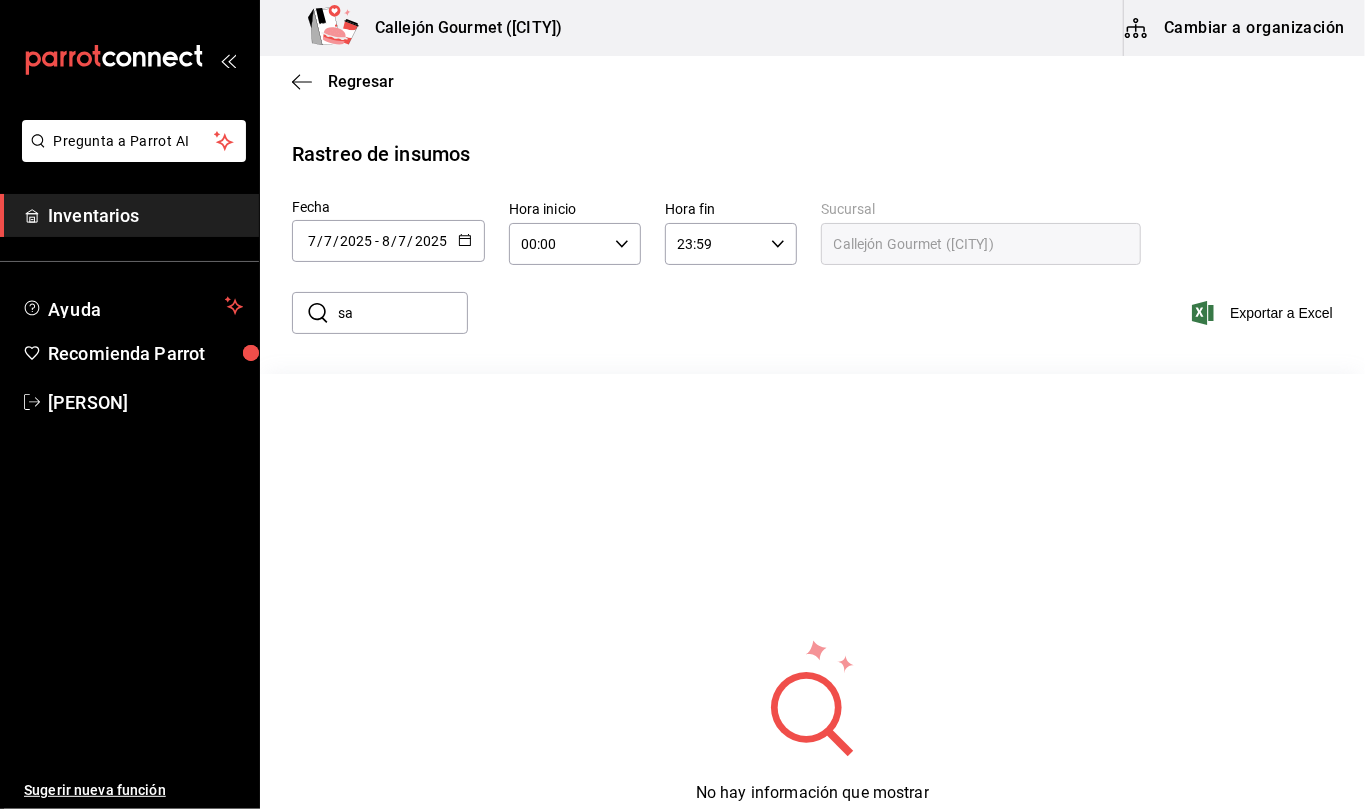 type on "s" 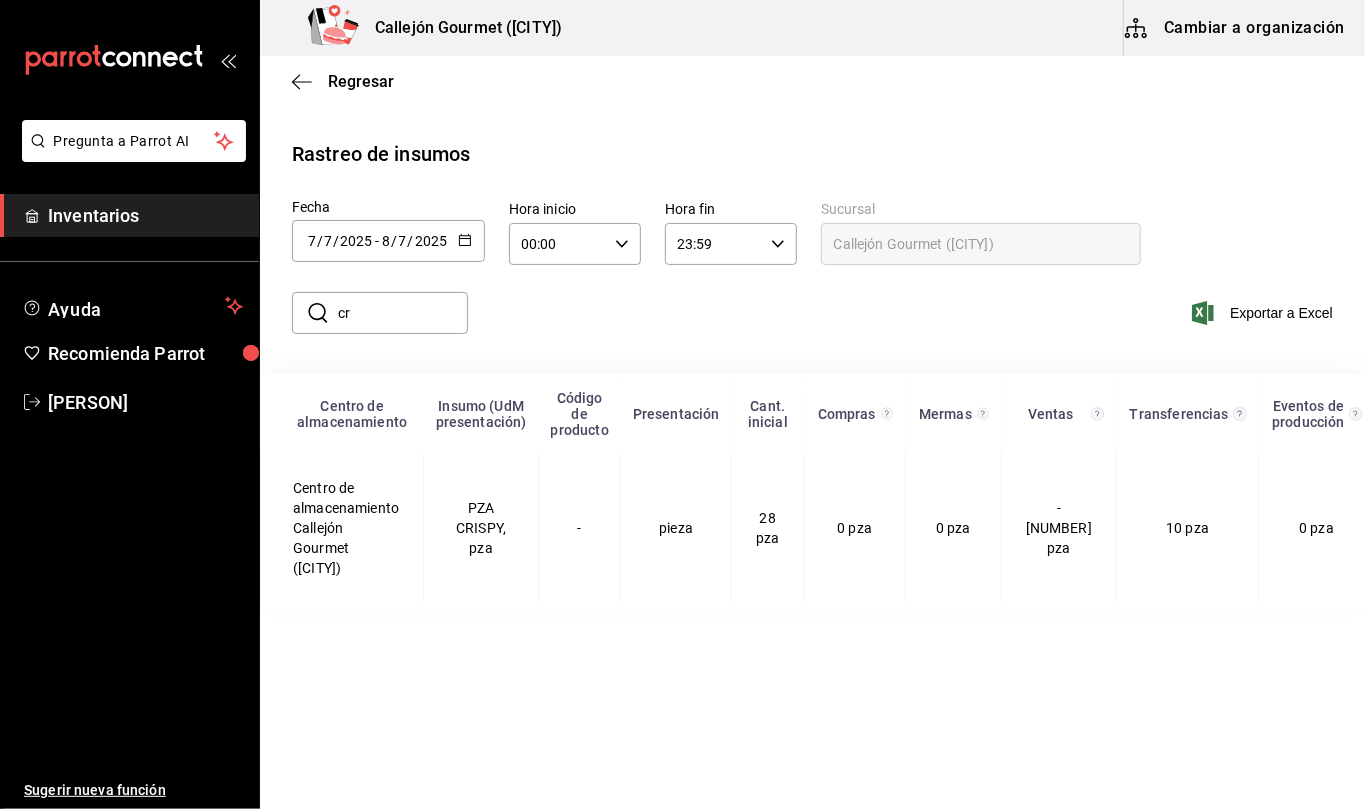 type on "c" 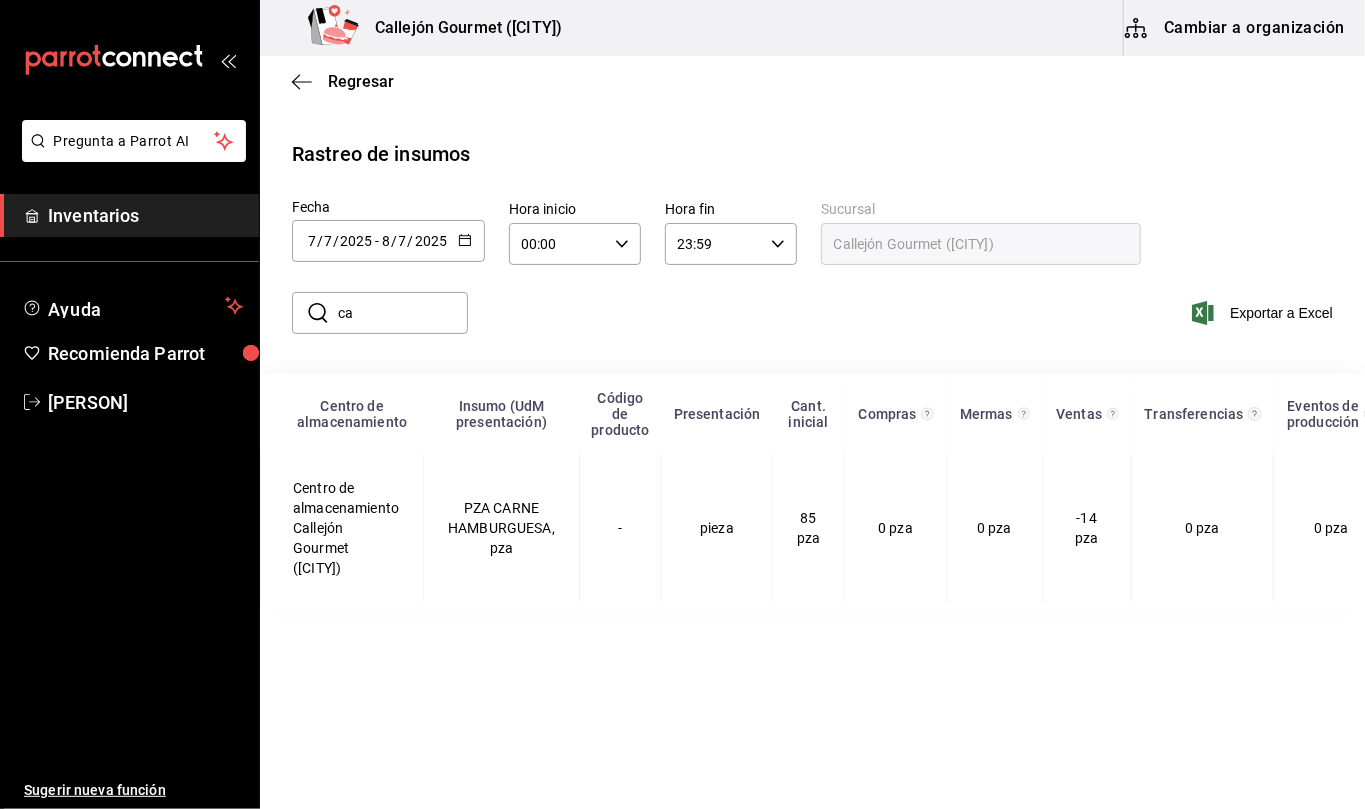 type on "c" 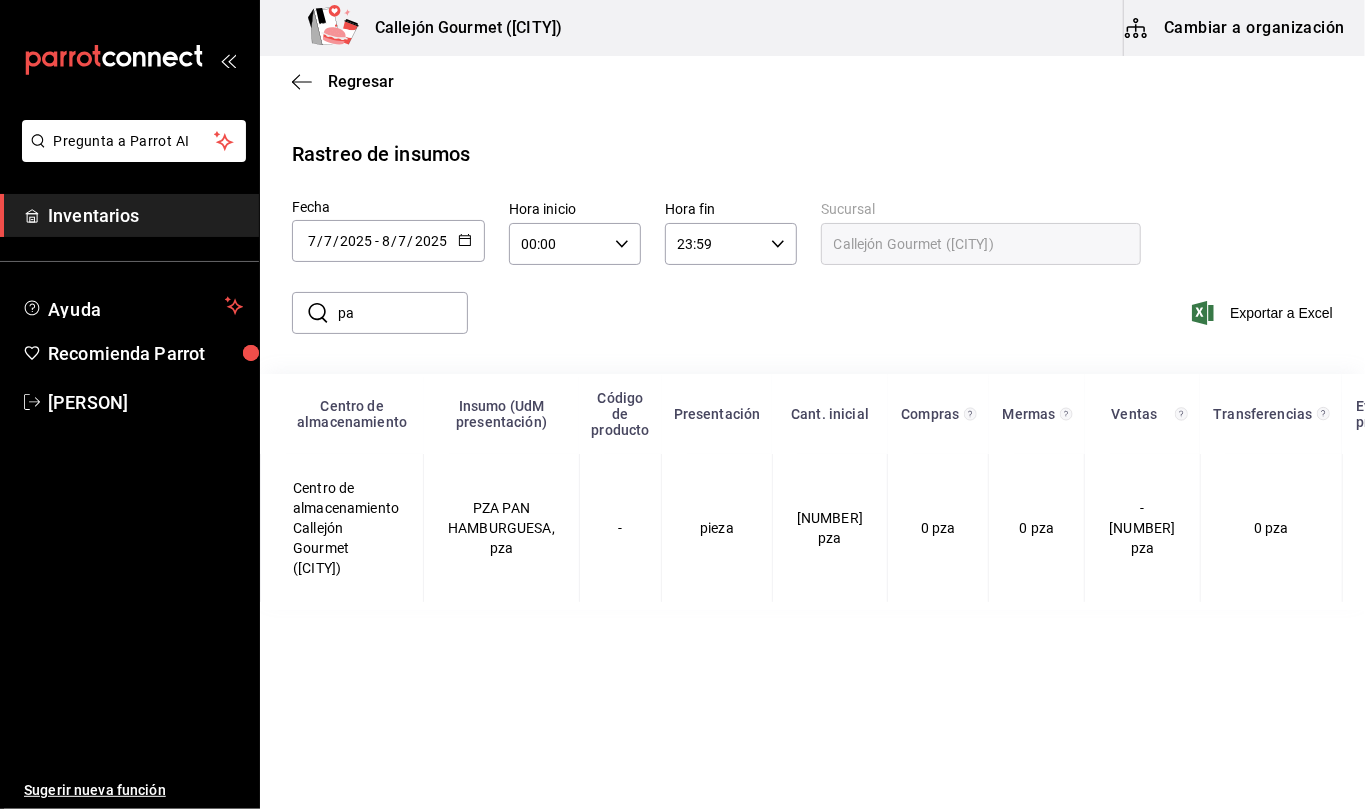 type on "p" 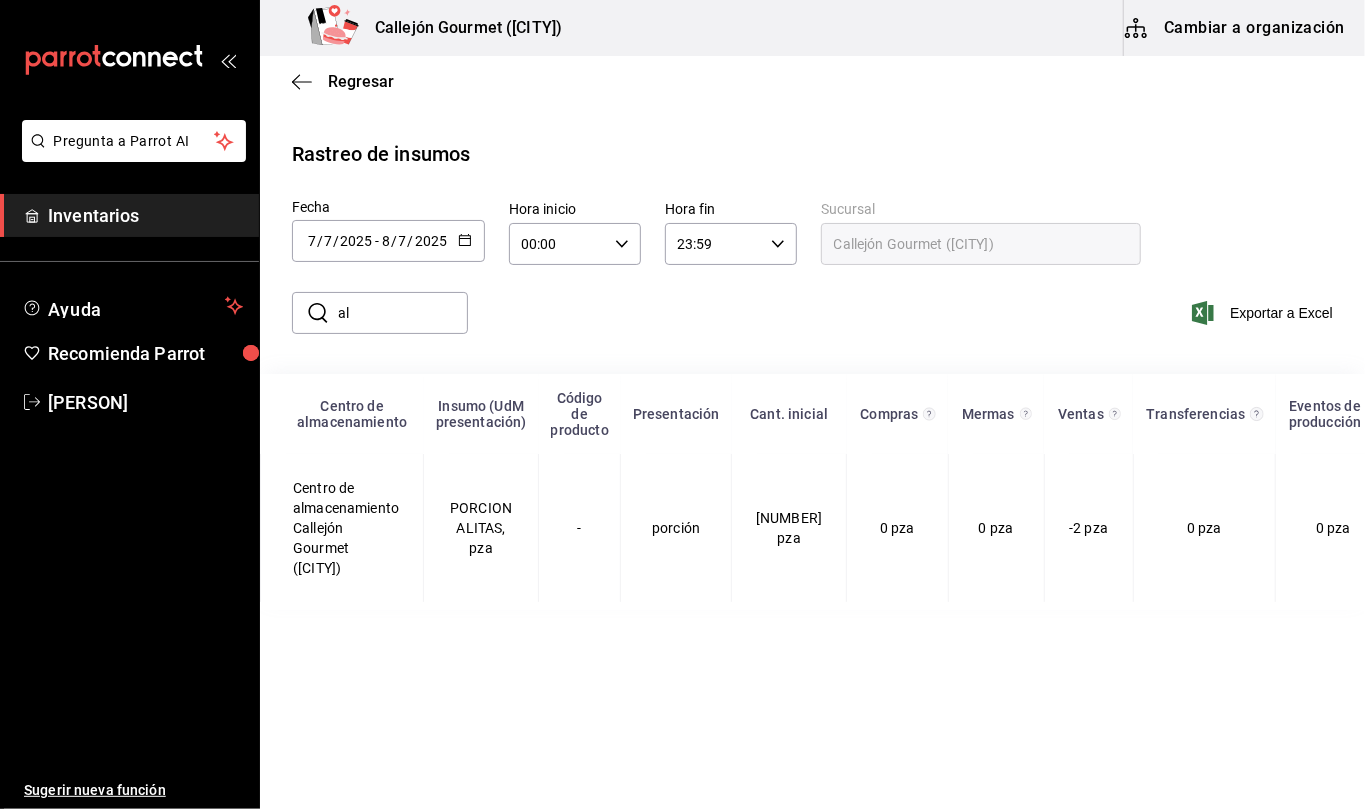 type on "a" 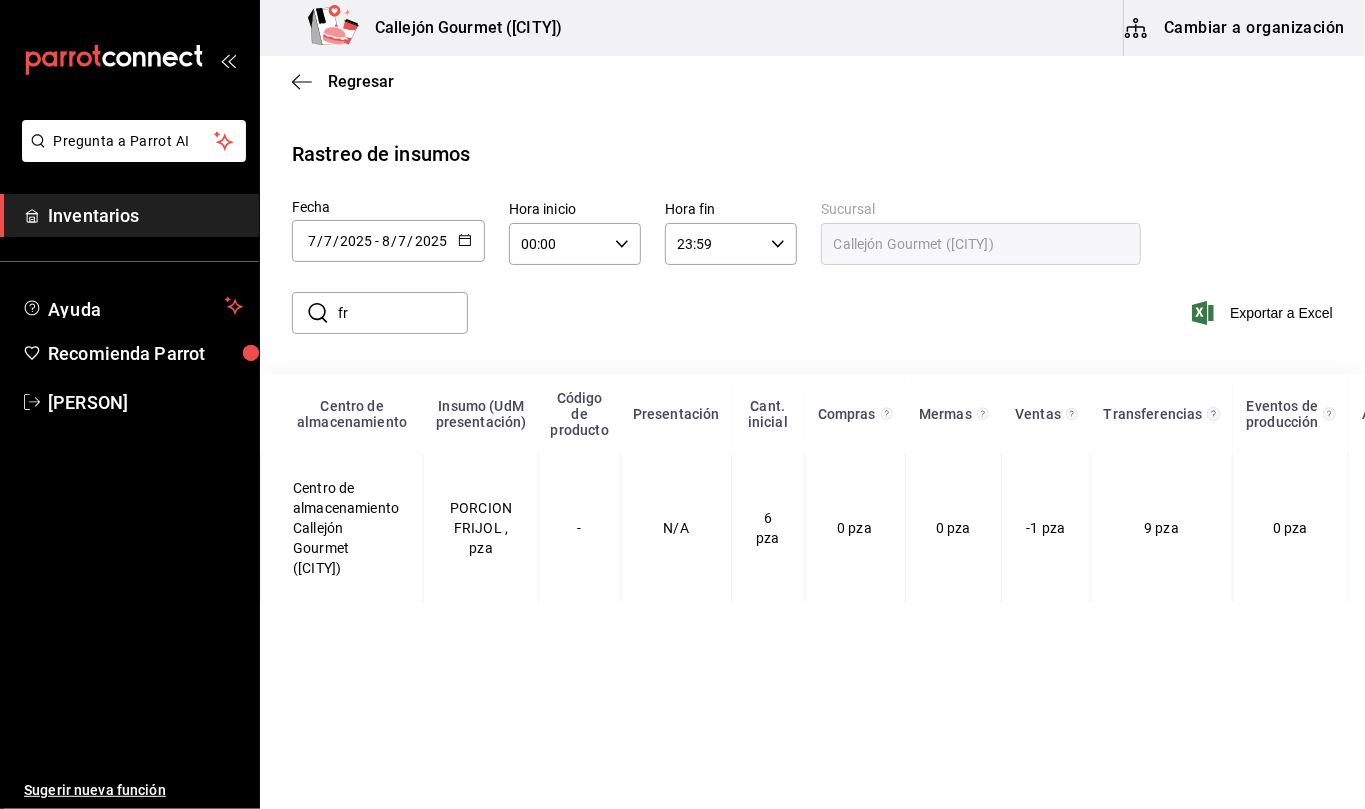 type on "f" 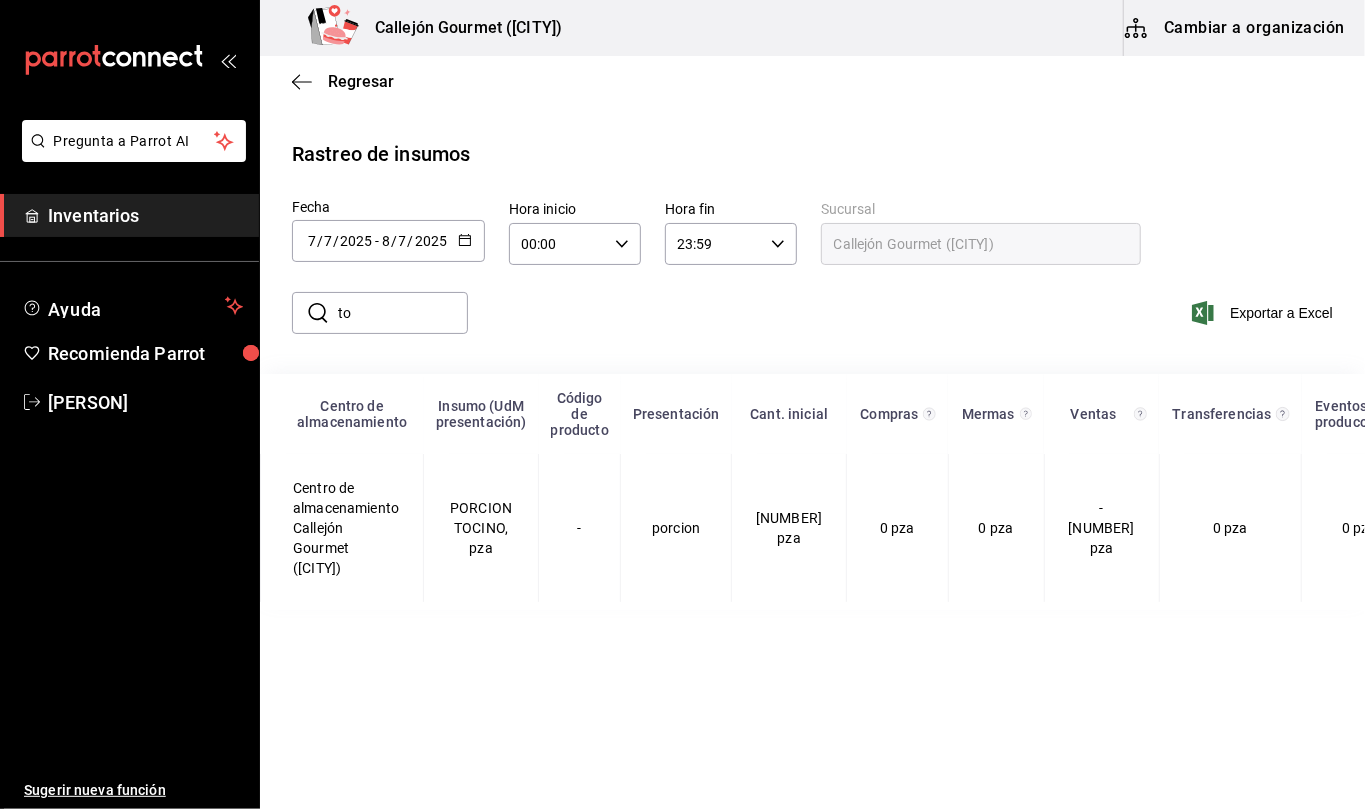 type on "t" 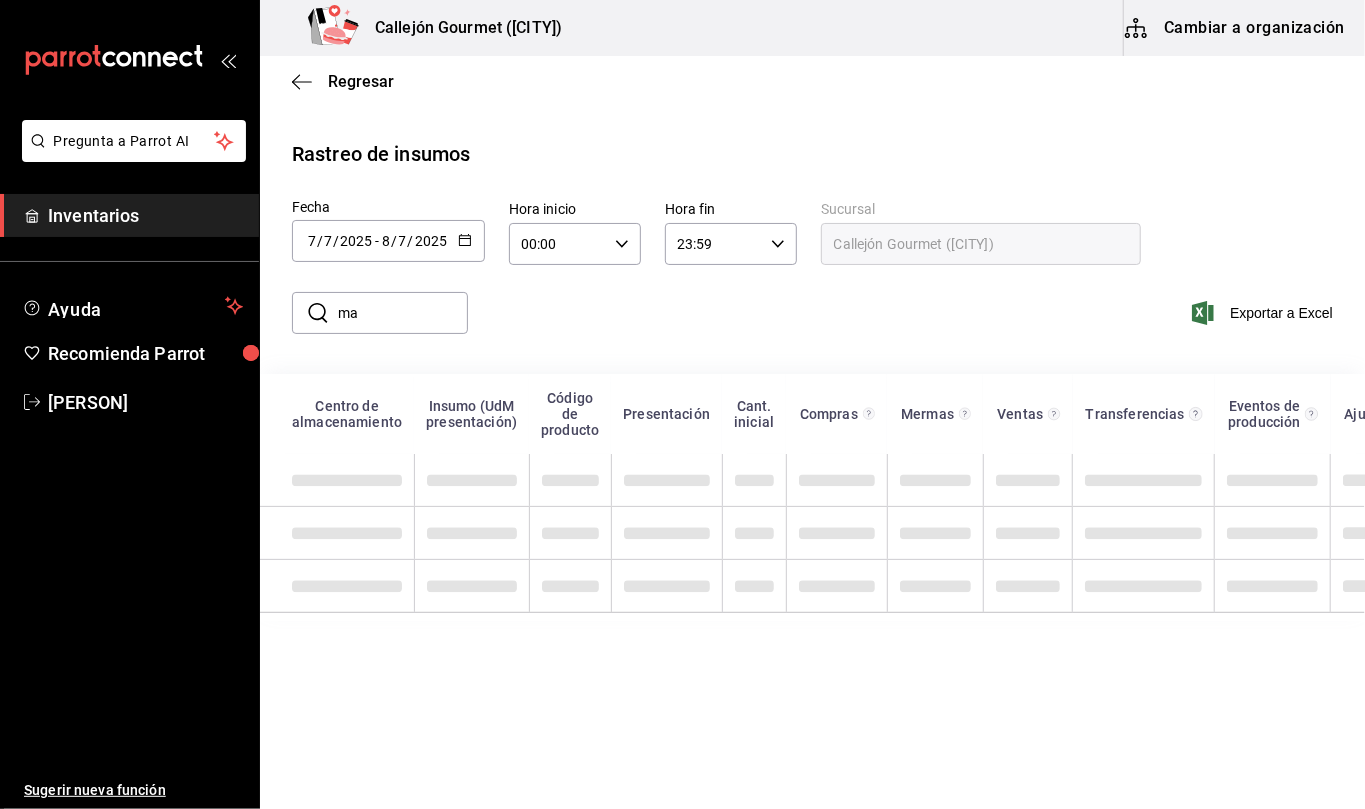 type on "m" 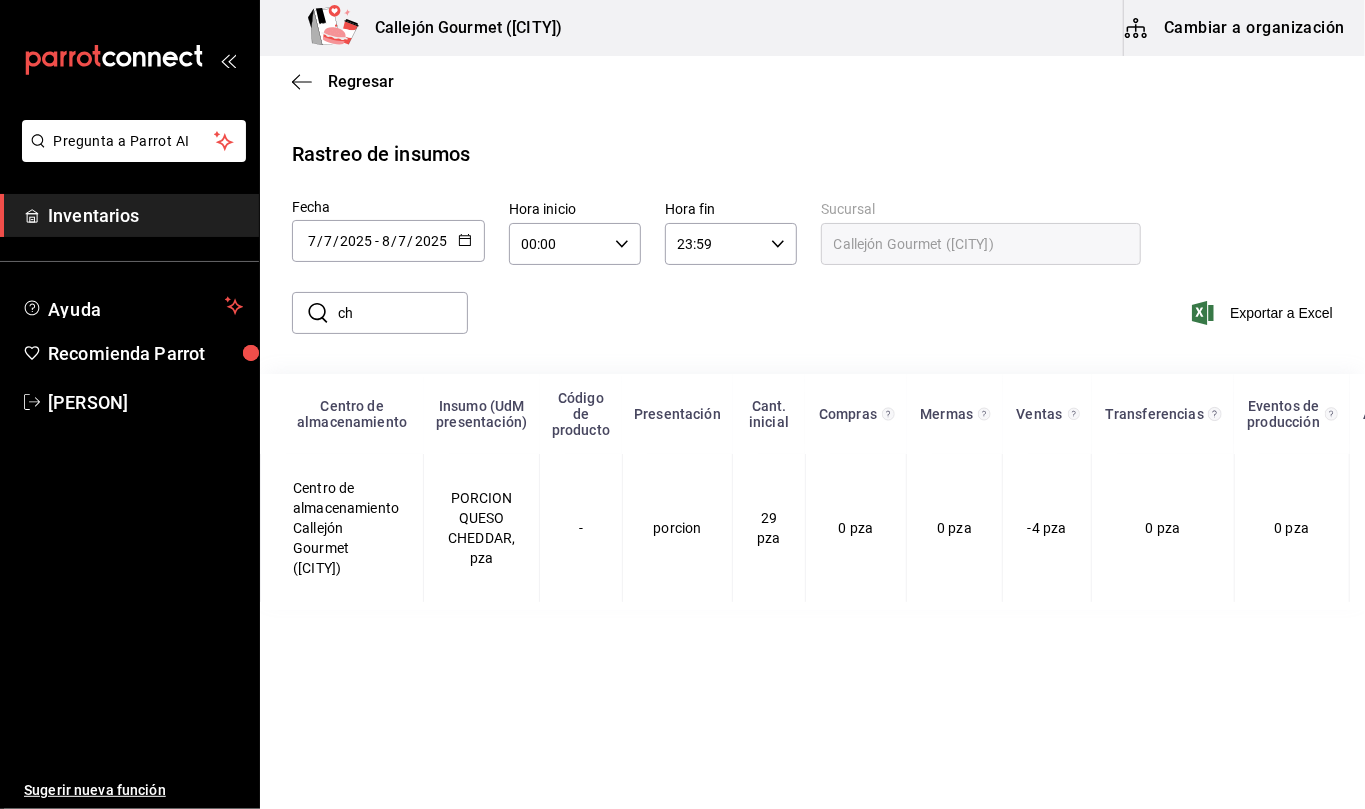 type on "c" 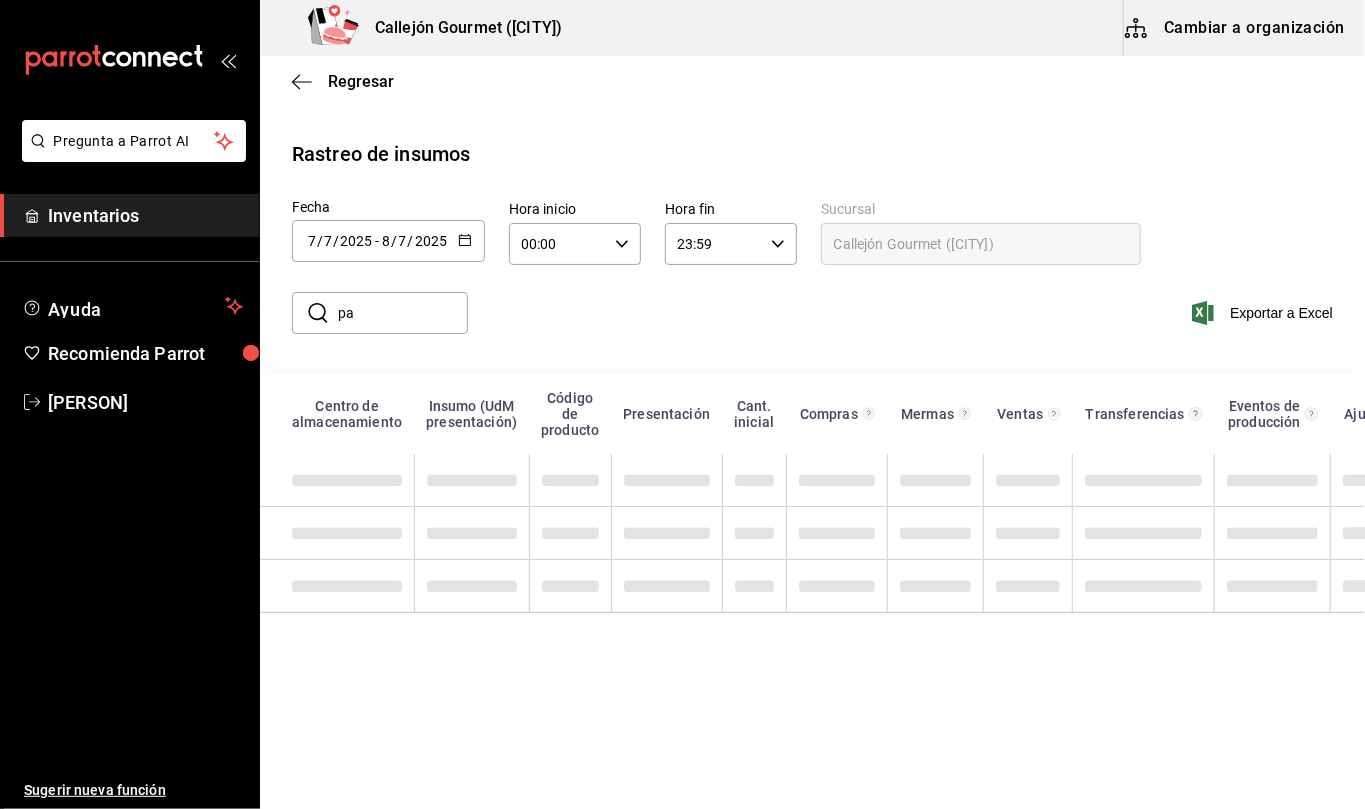 type on "p" 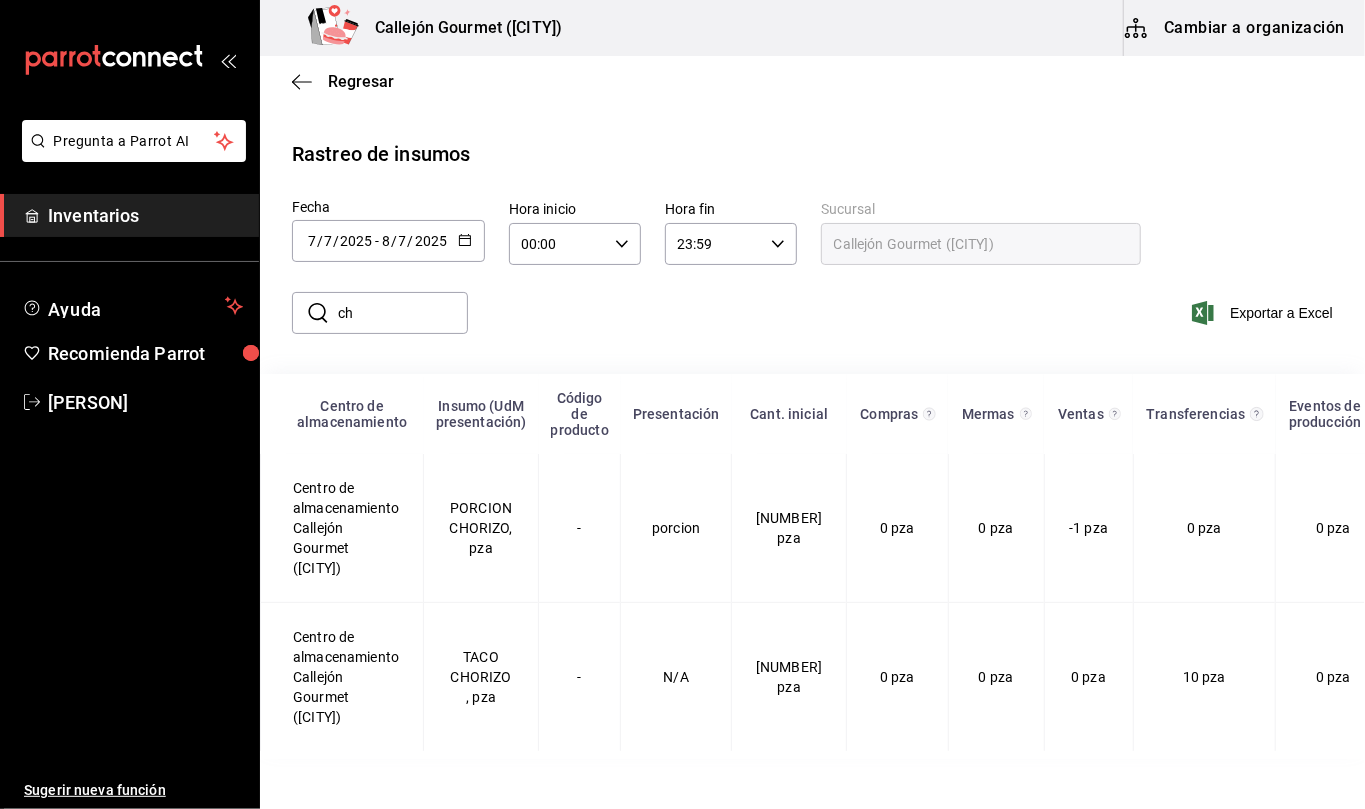 type on "c" 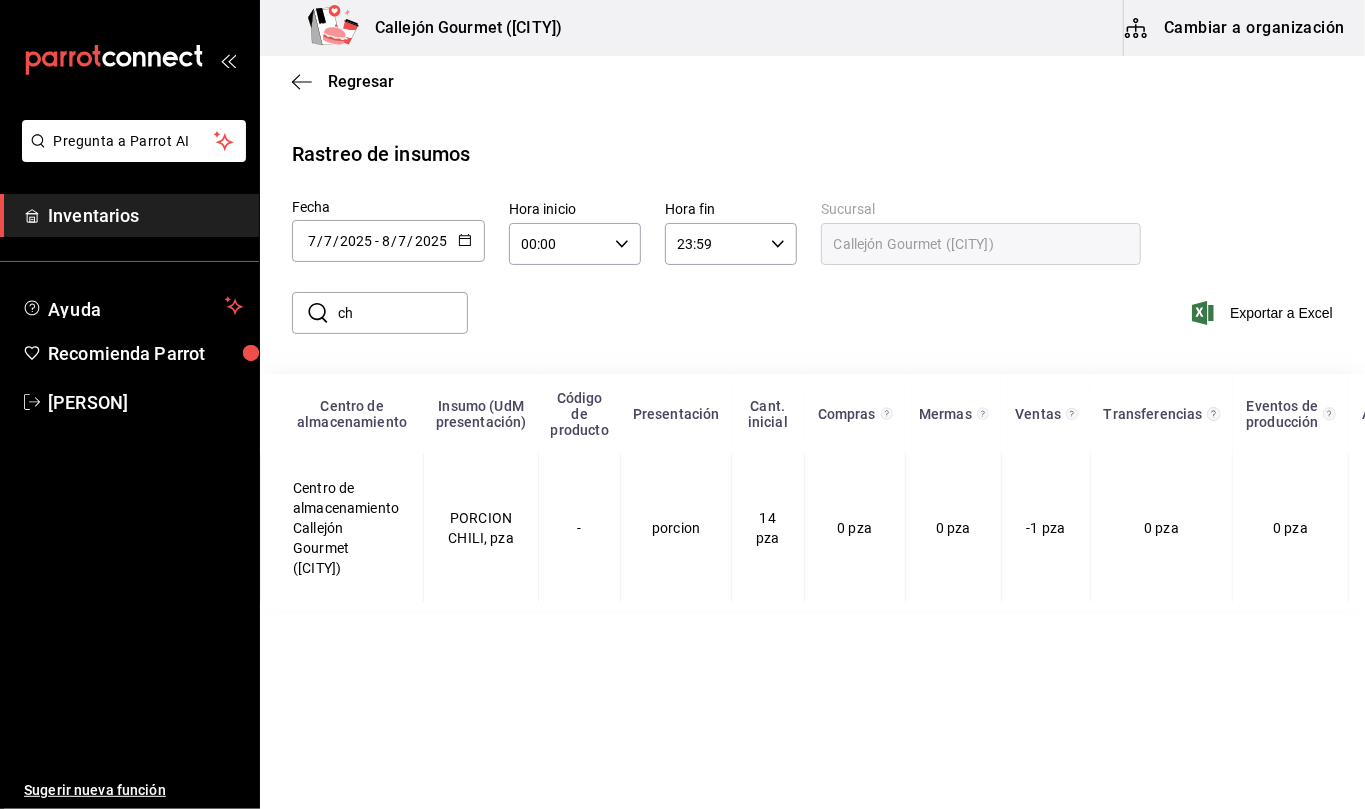 type on "c" 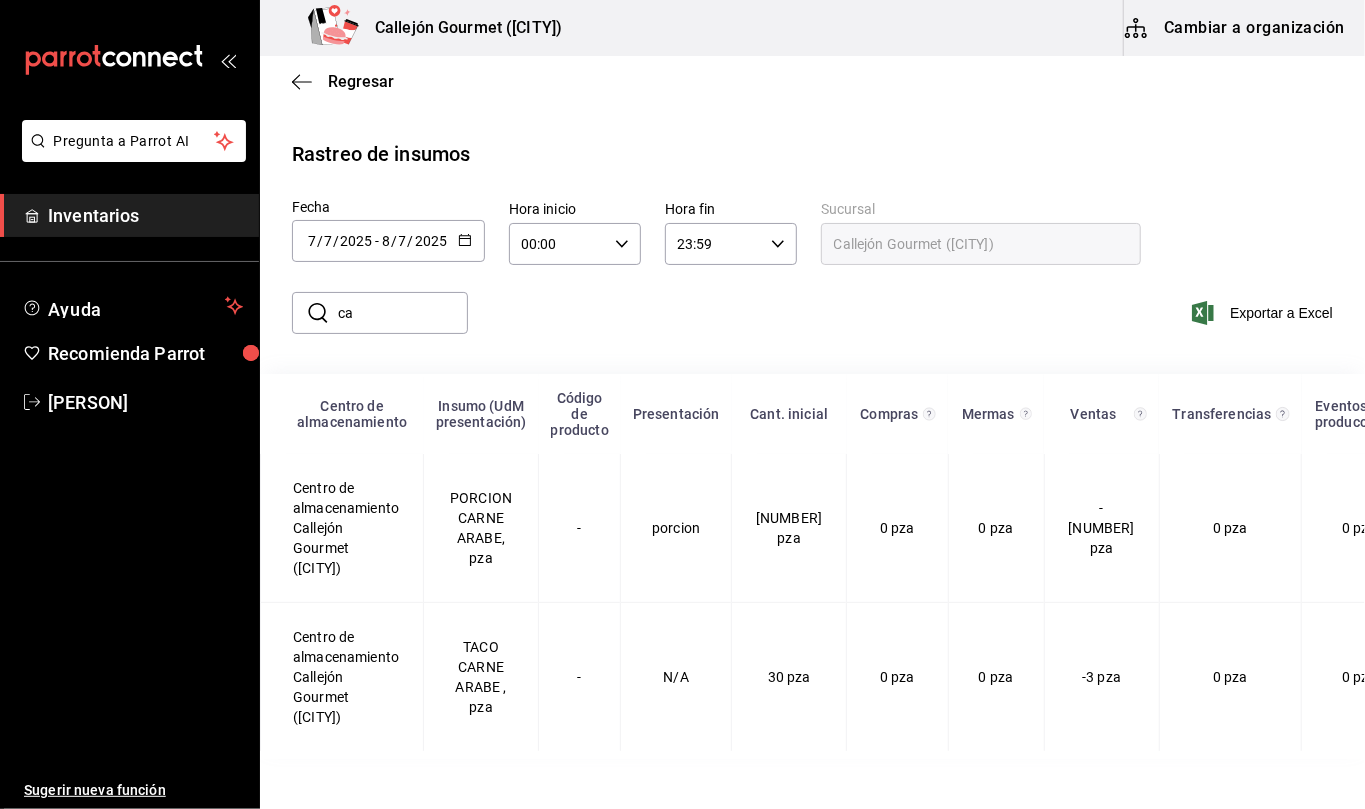 type on "c" 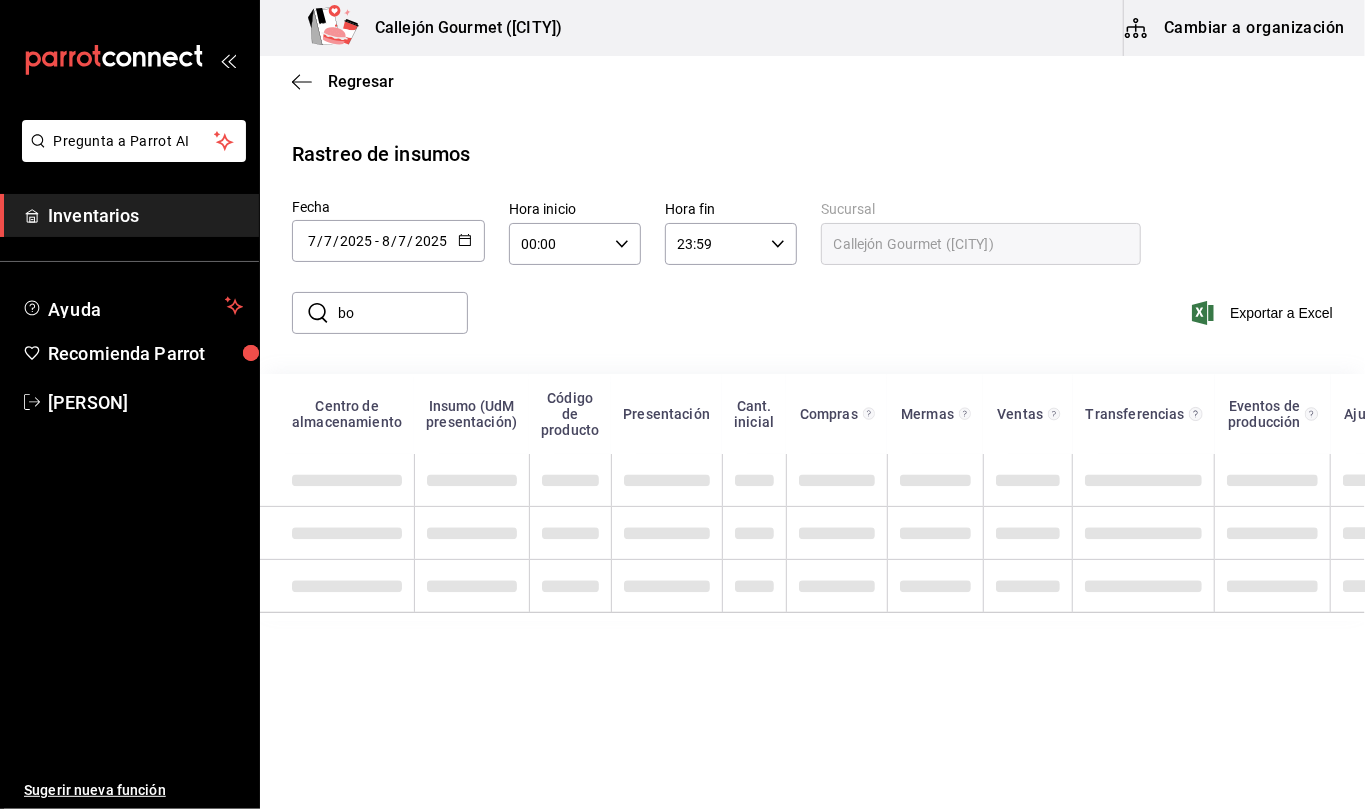type on "b" 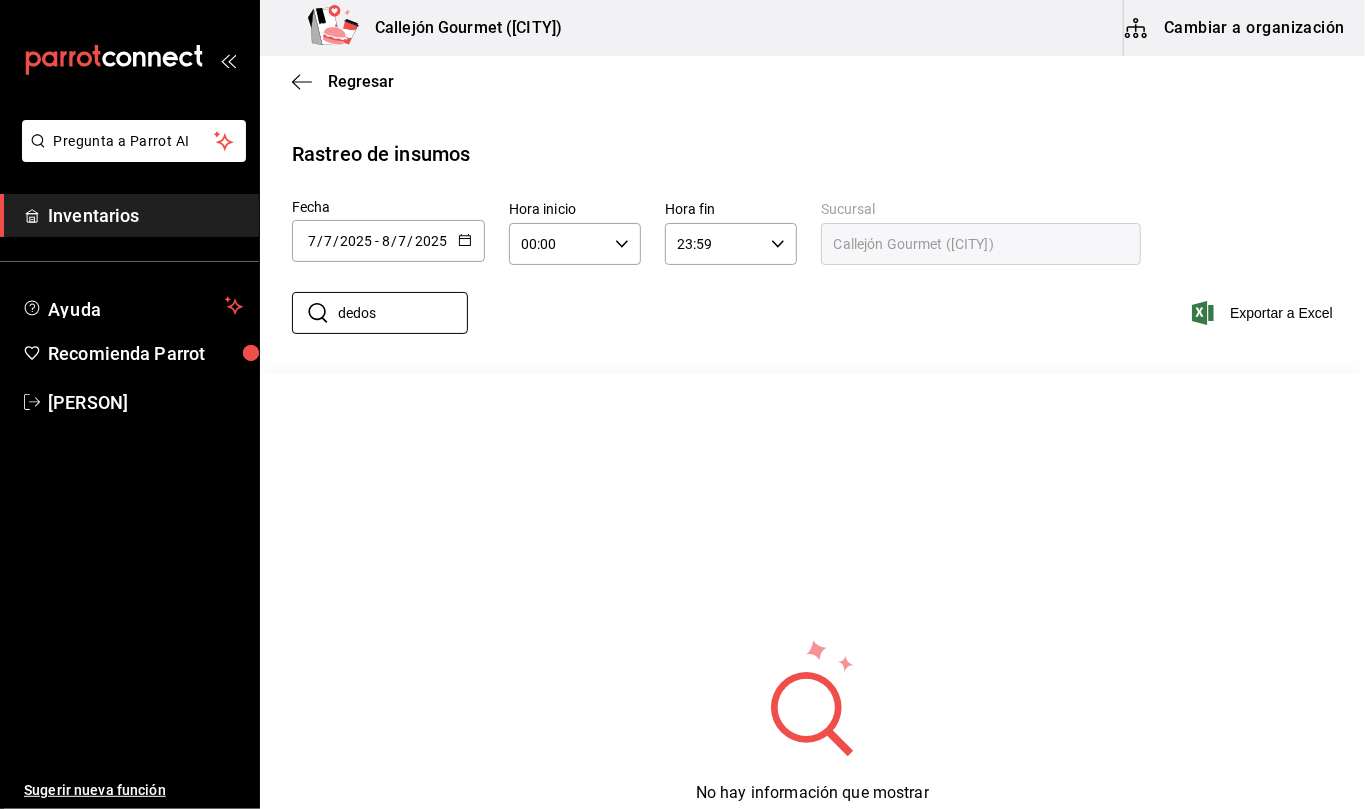type on "dedos" 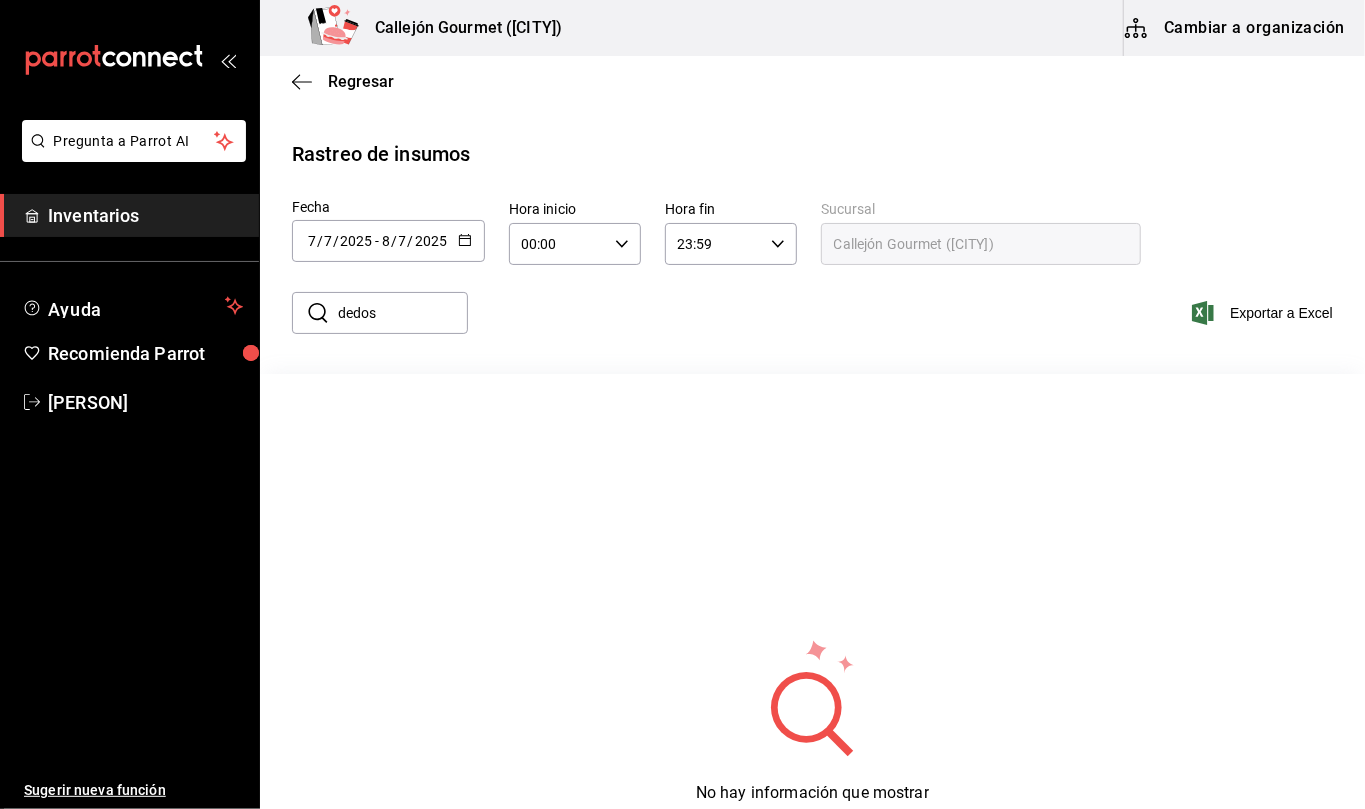 click 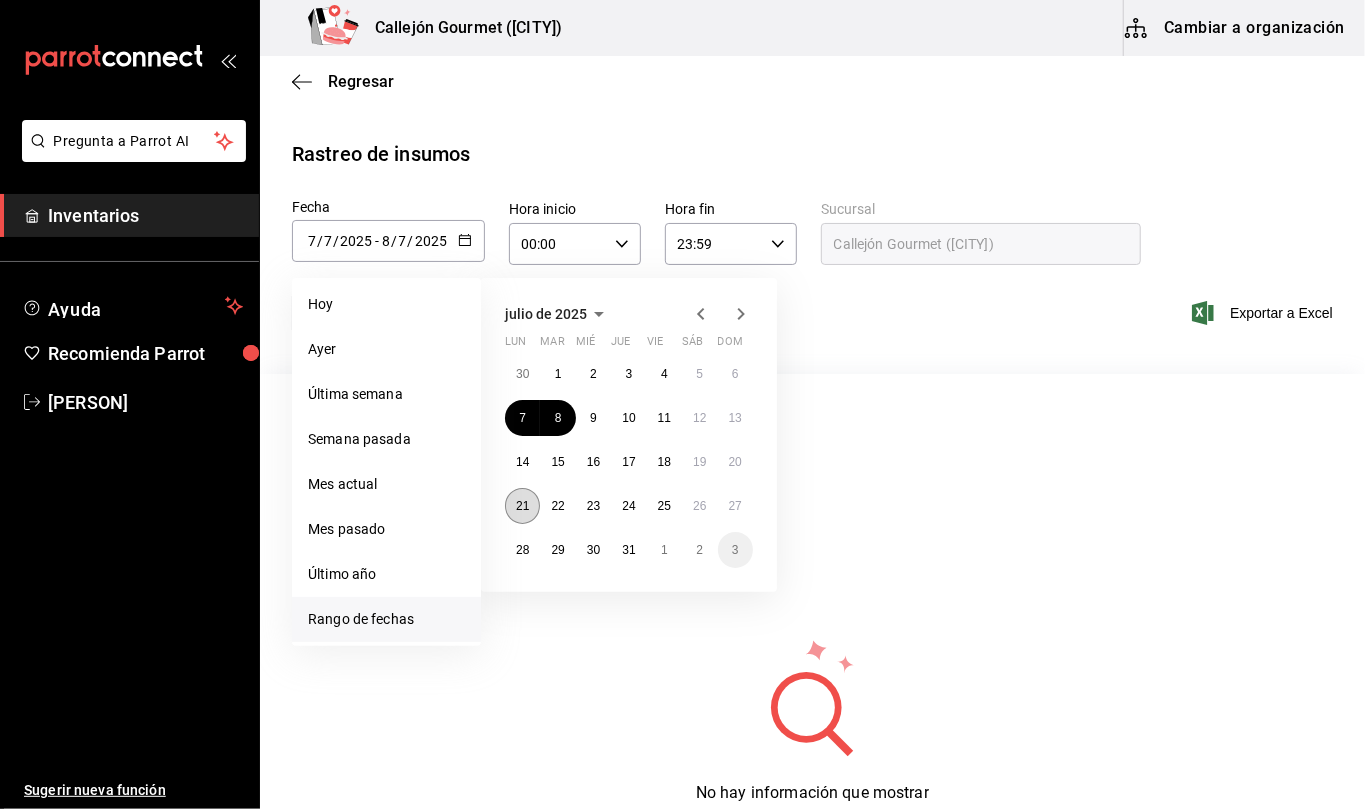 click on "21" at bounding box center (522, 506) 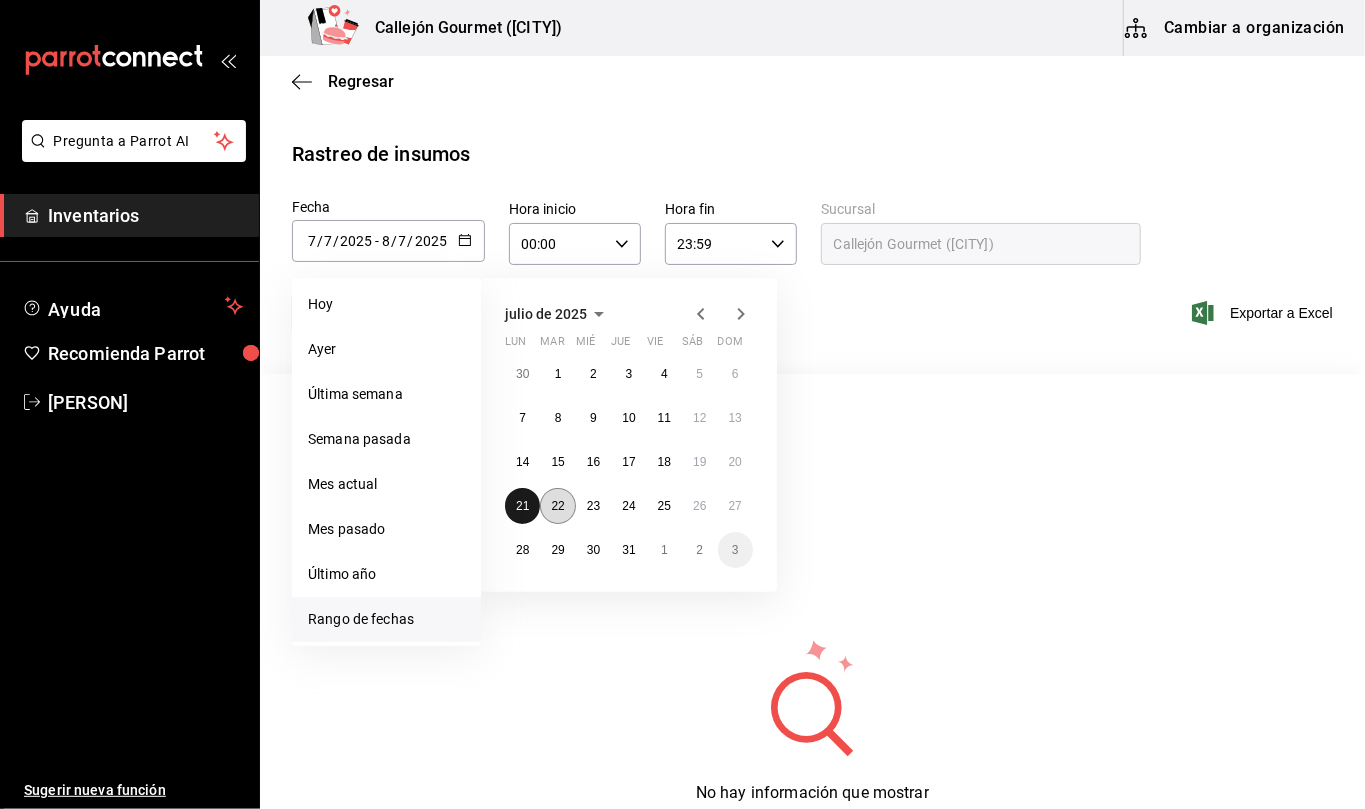 drag, startPoint x: 517, startPoint y: 502, endPoint x: 558, endPoint y: 501, distance: 41.01219 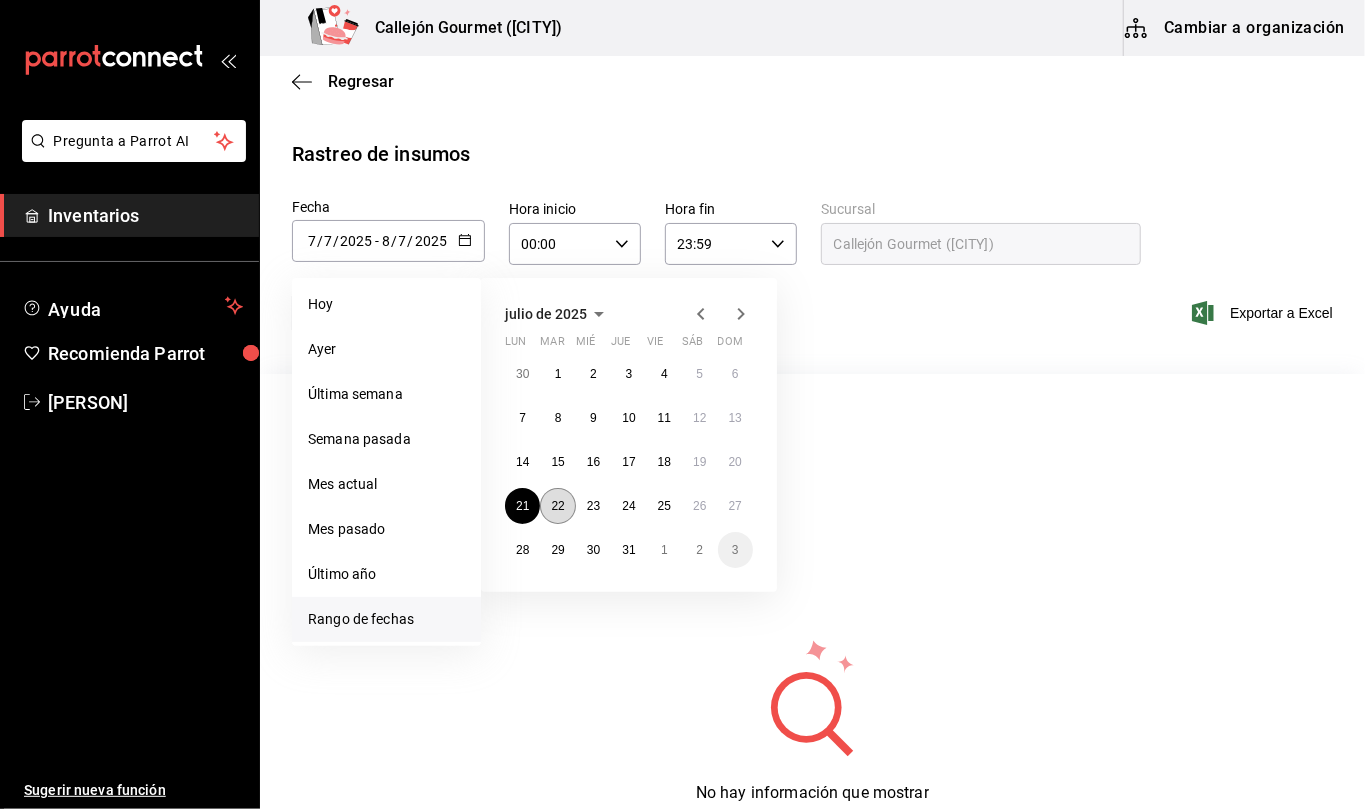 click on "22" at bounding box center (557, 506) 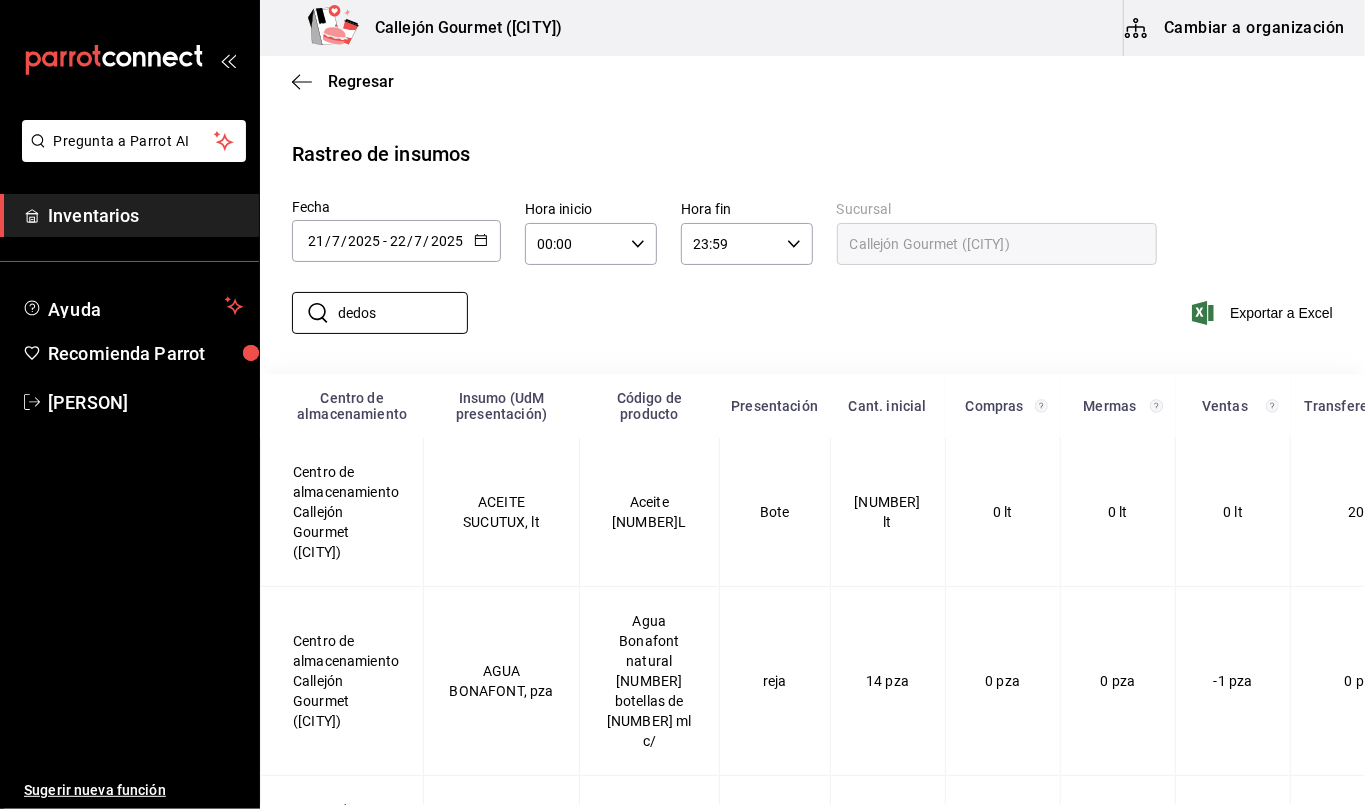 drag, startPoint x: 392, startPoint y: 318, endPoint x: 280, endPoint y: 320, distance: 112.01785 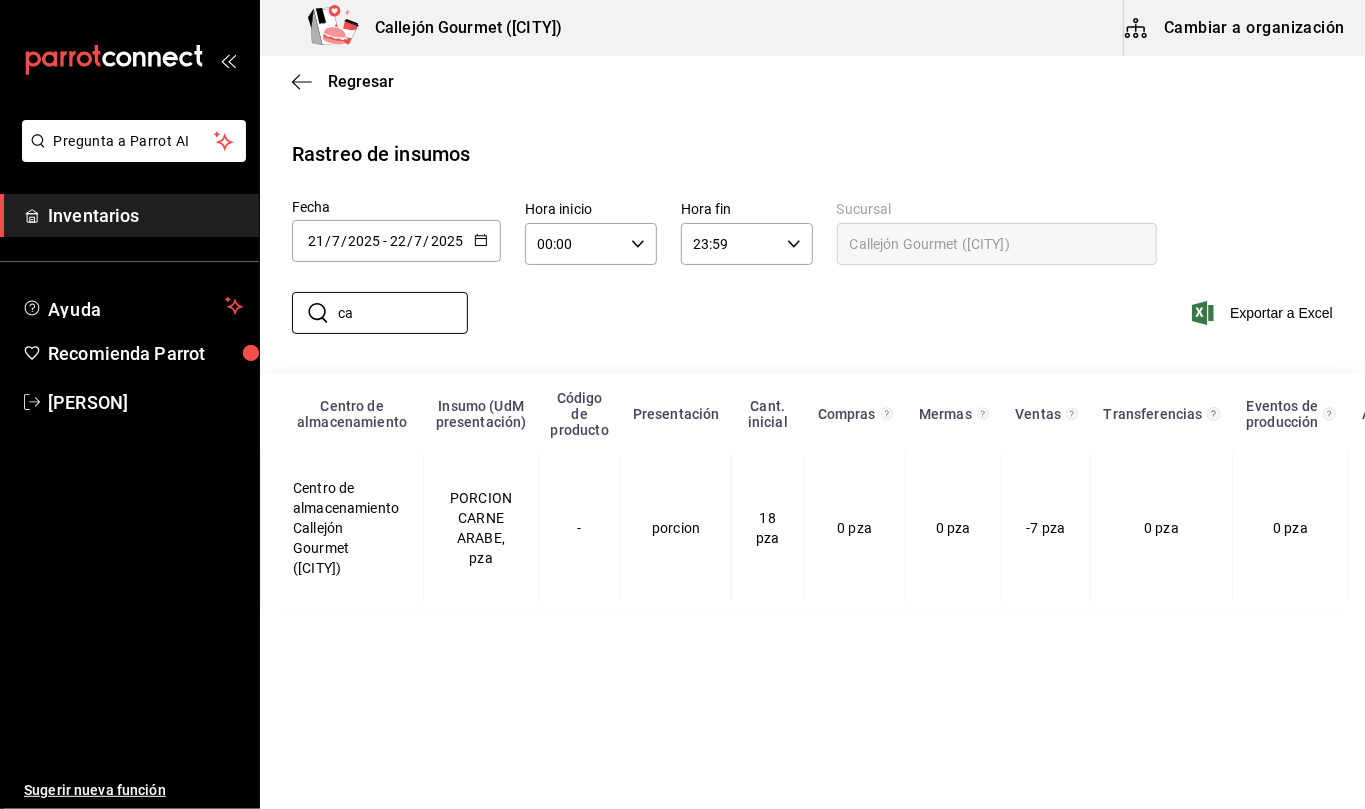 type on "c" 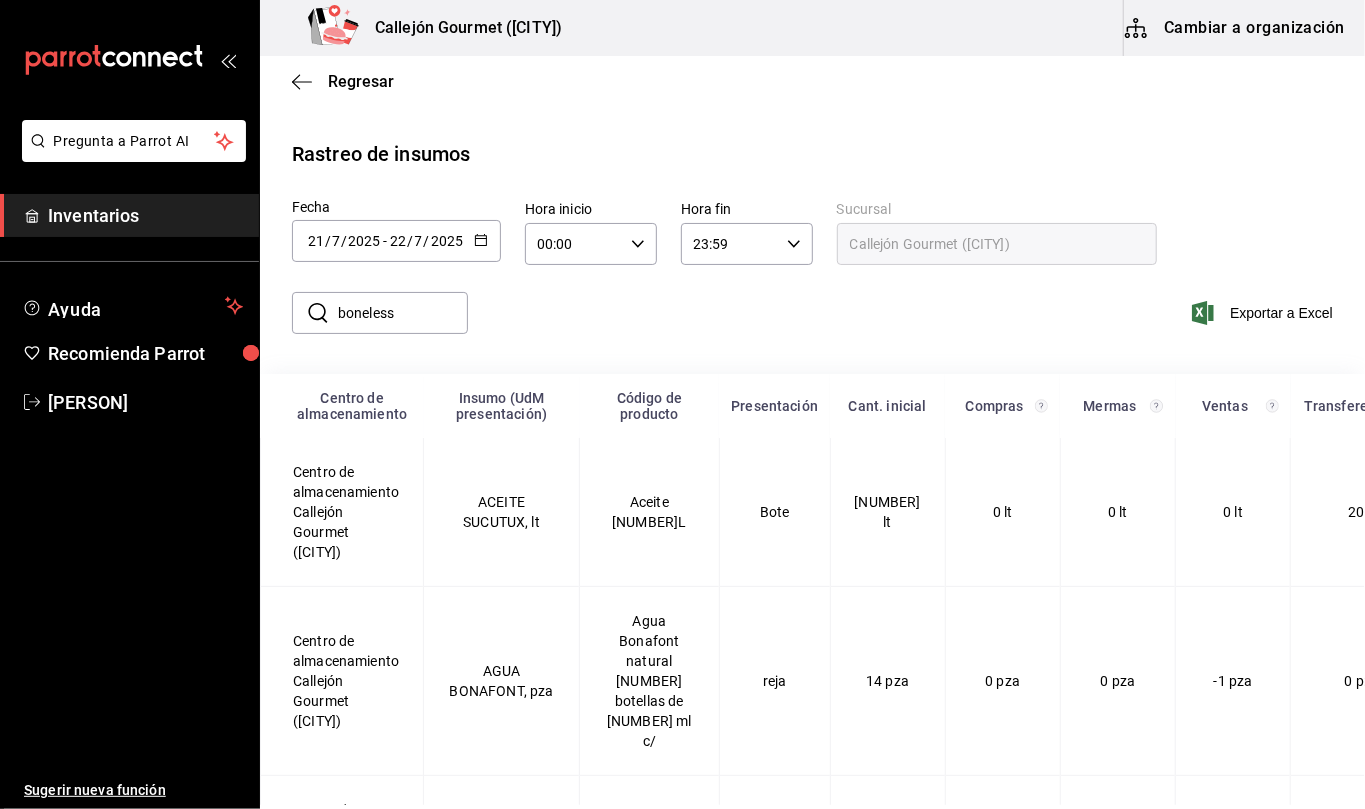 click on "boneless" at bounding box center (403, 313) 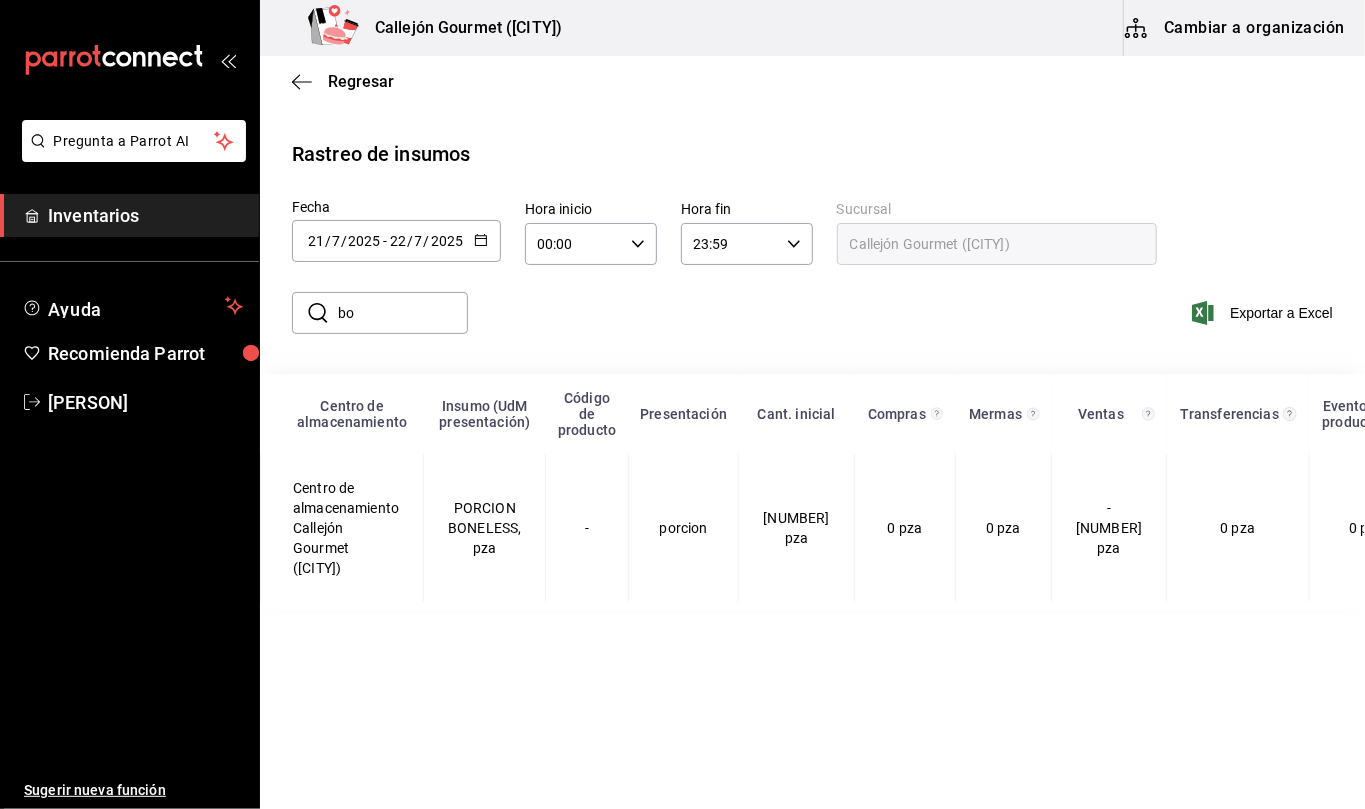 type on "b" 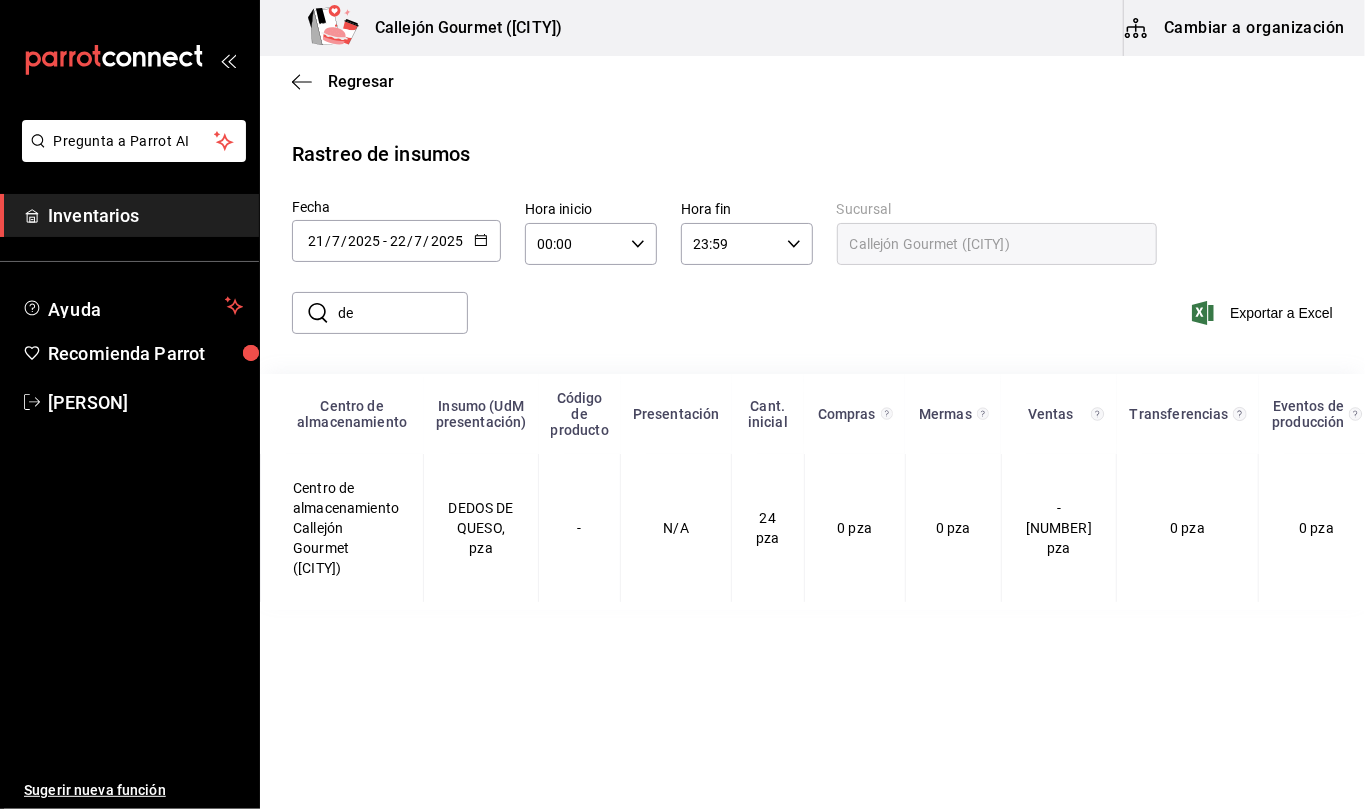 type on "d" 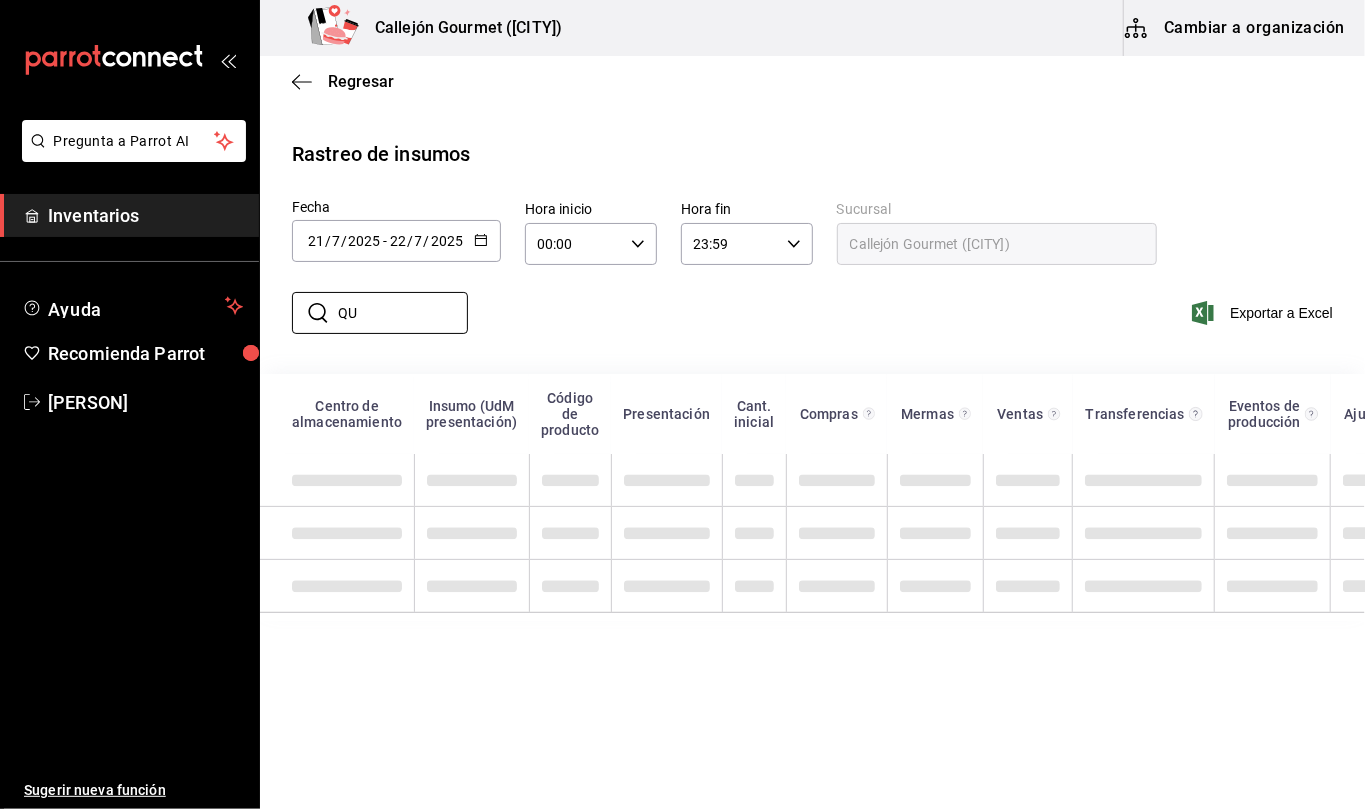 type on "Q" 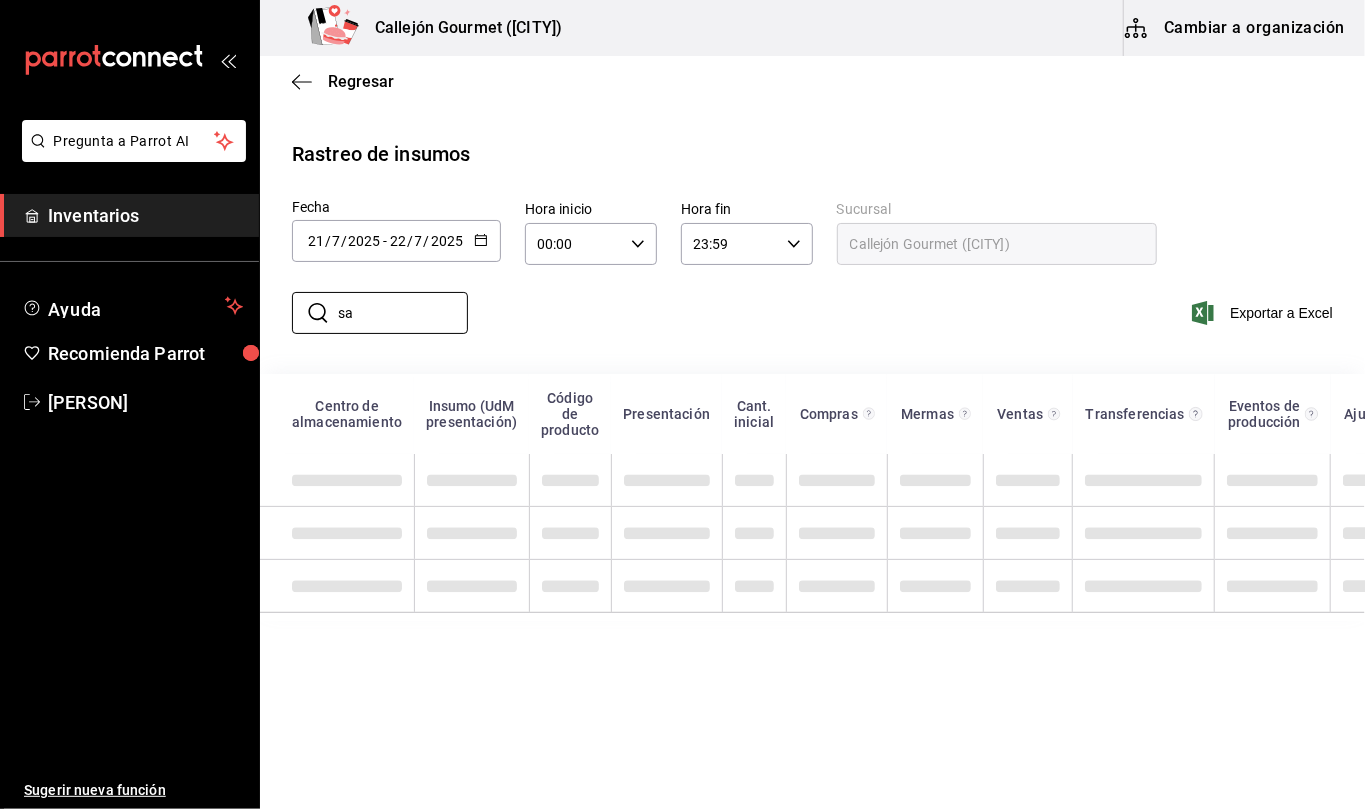 type on "s" 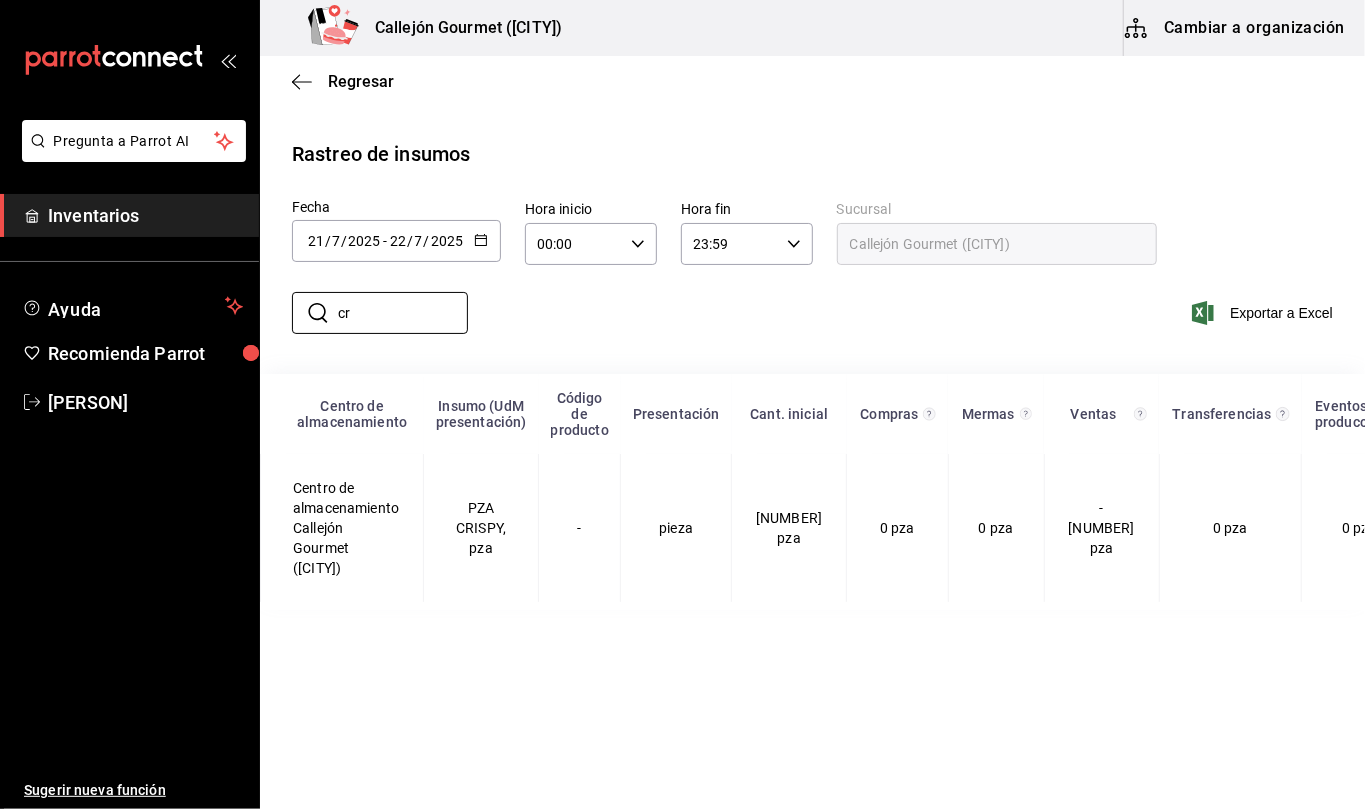 type on "c" 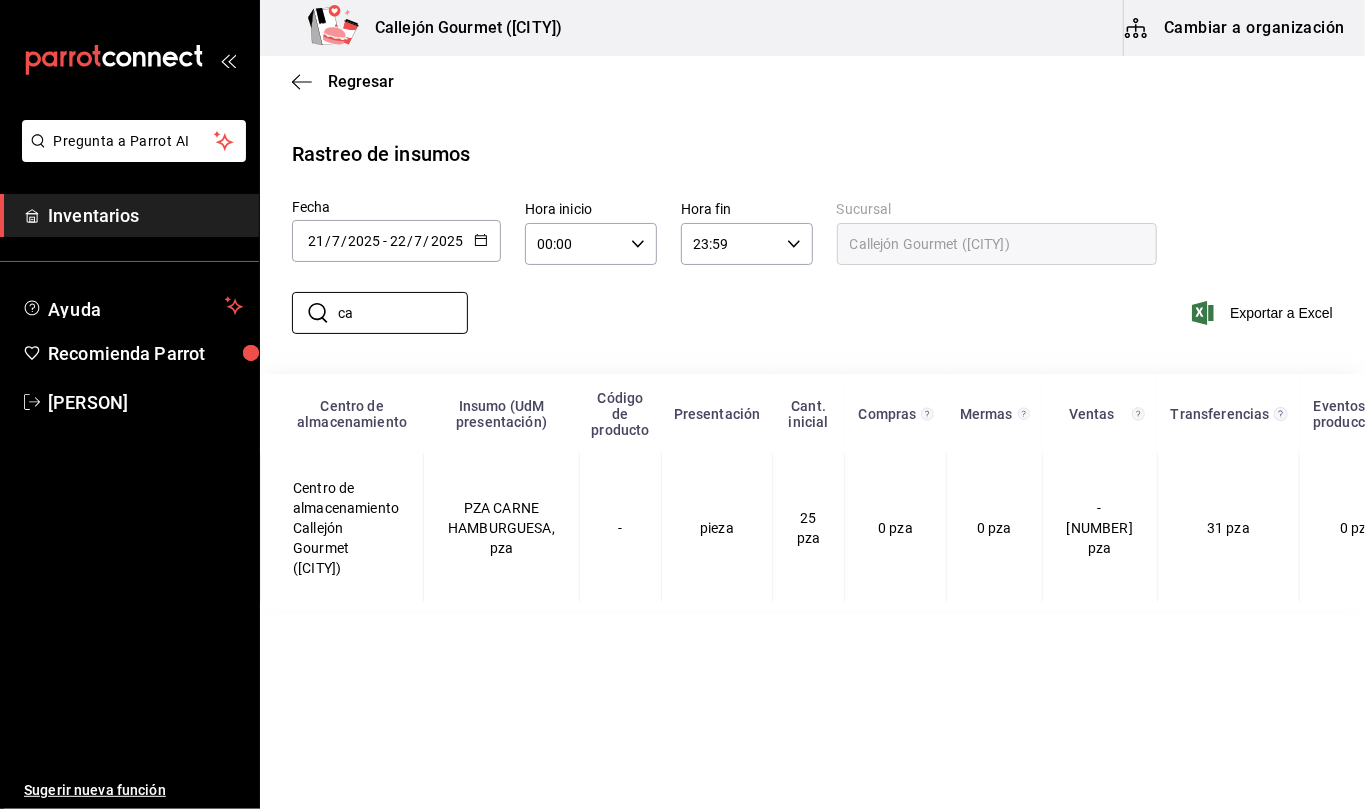 type on "c" 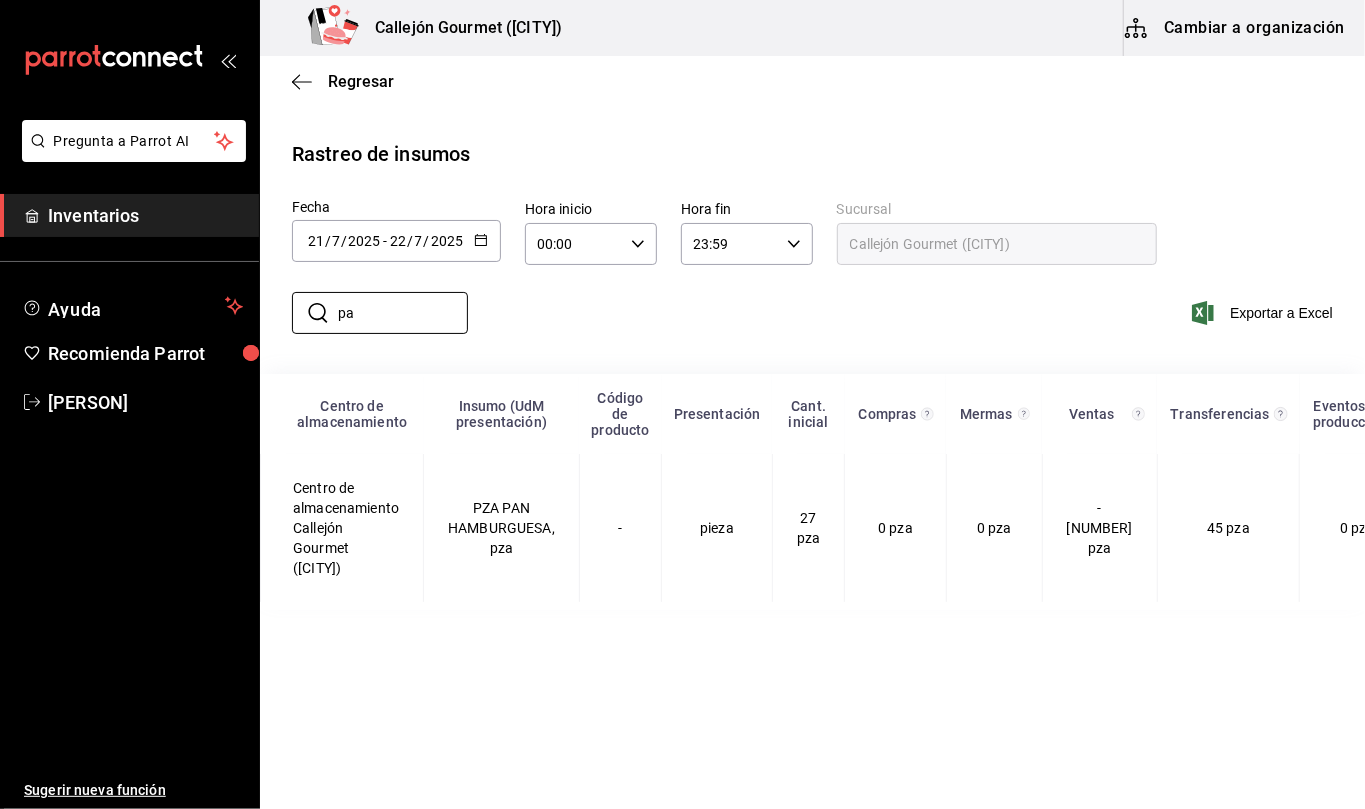 type on "p" 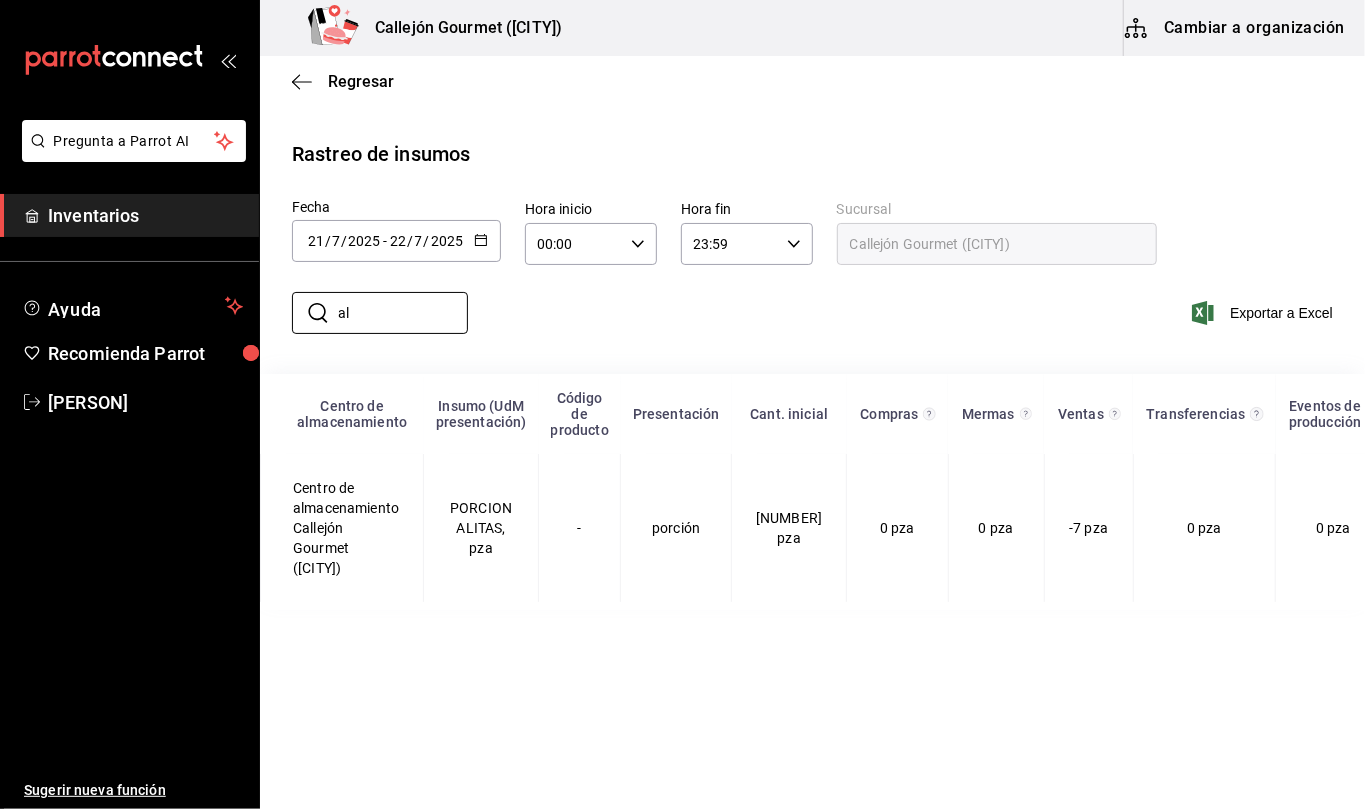type on "a" 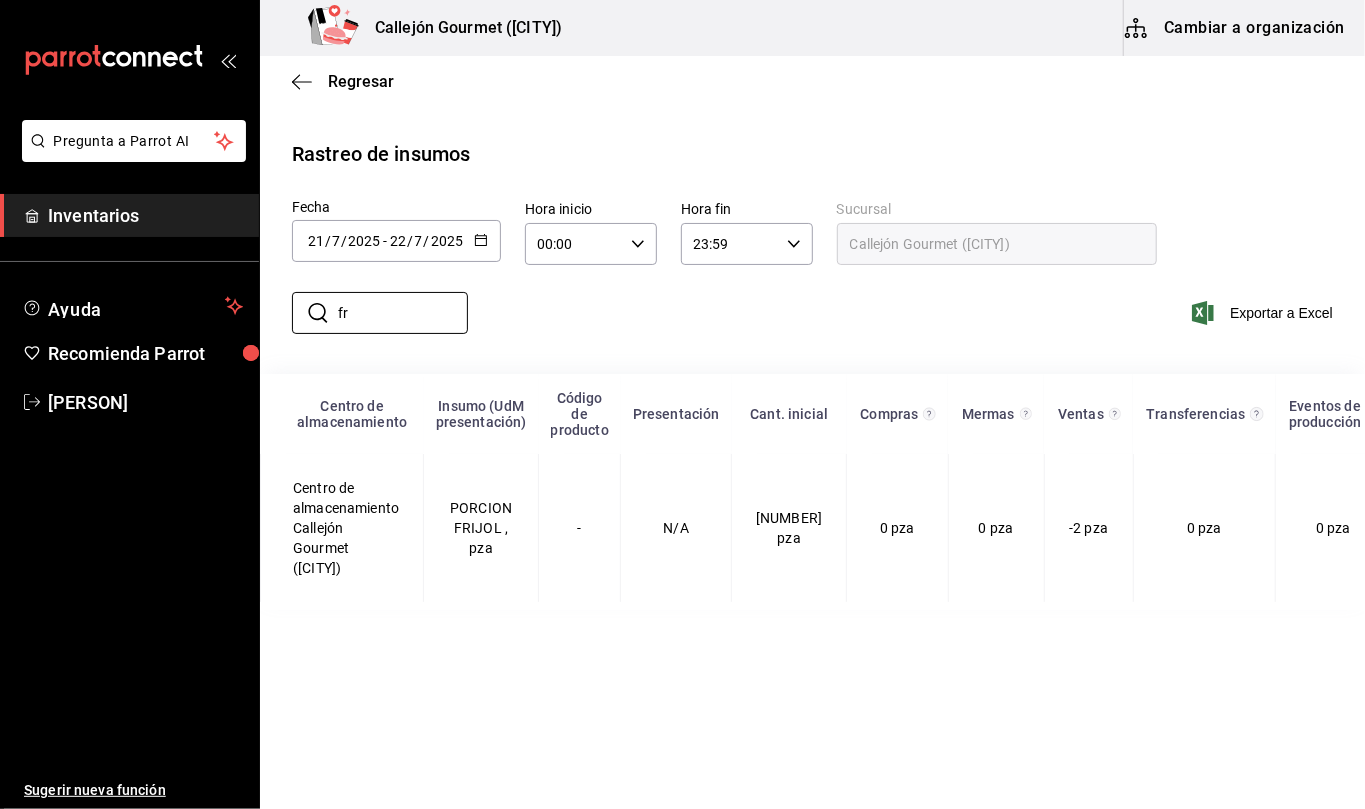 type on "f" 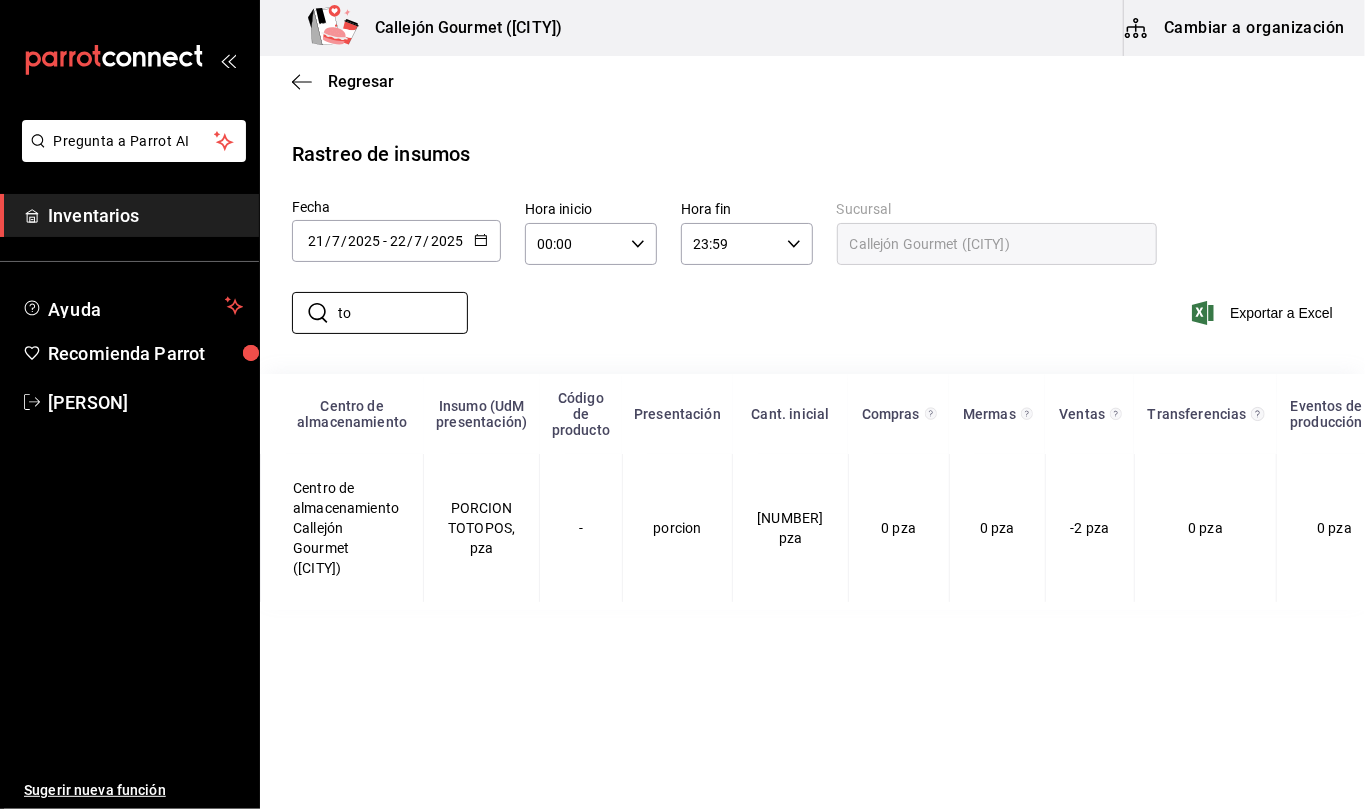 type on "t" 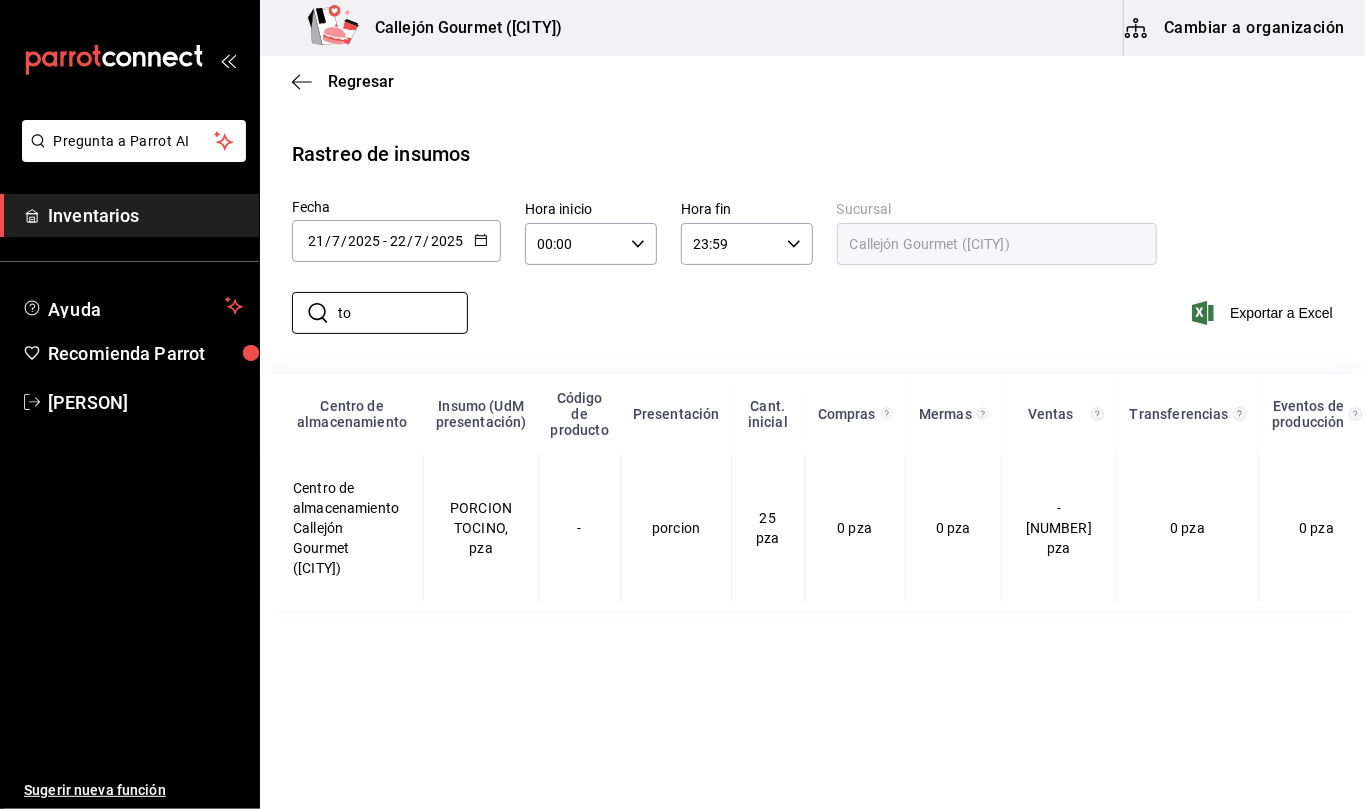 type on "t" 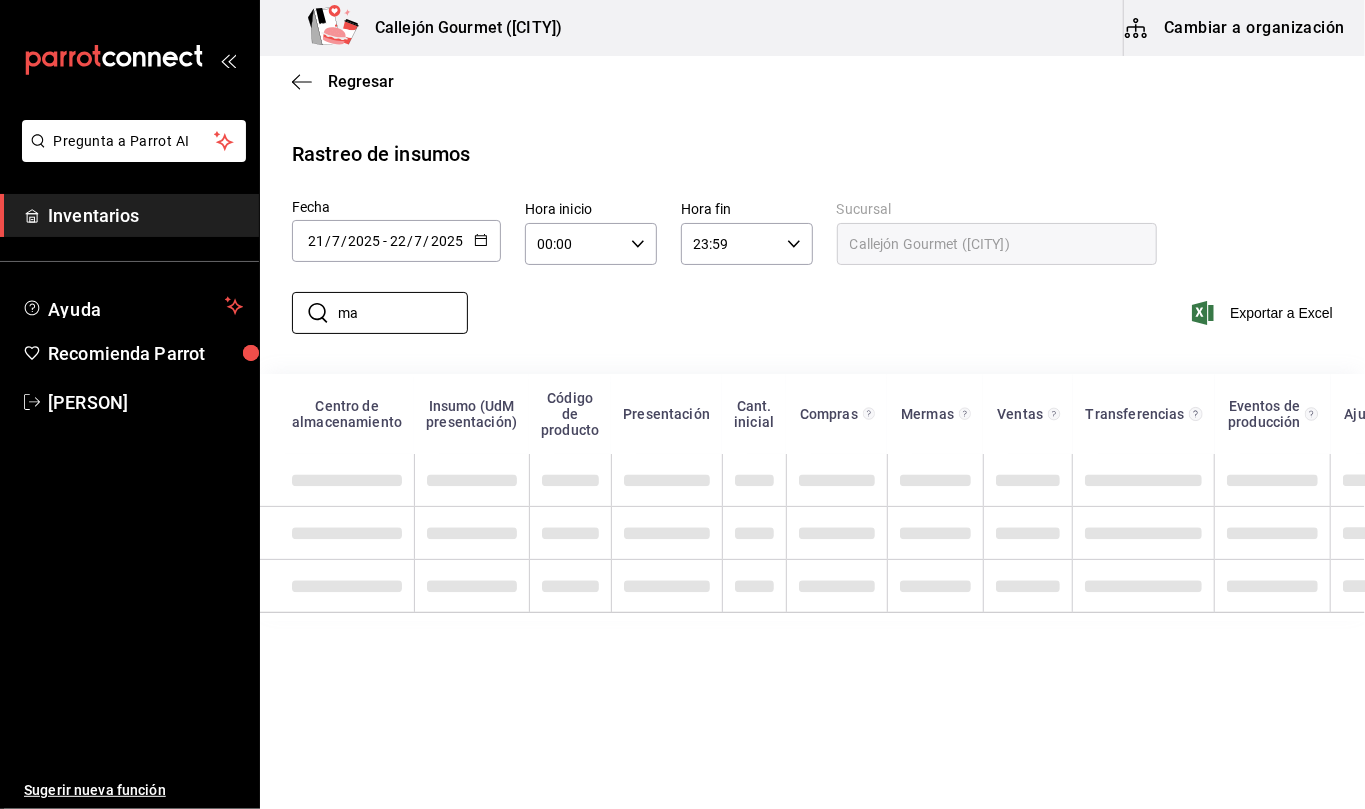 type on "m" 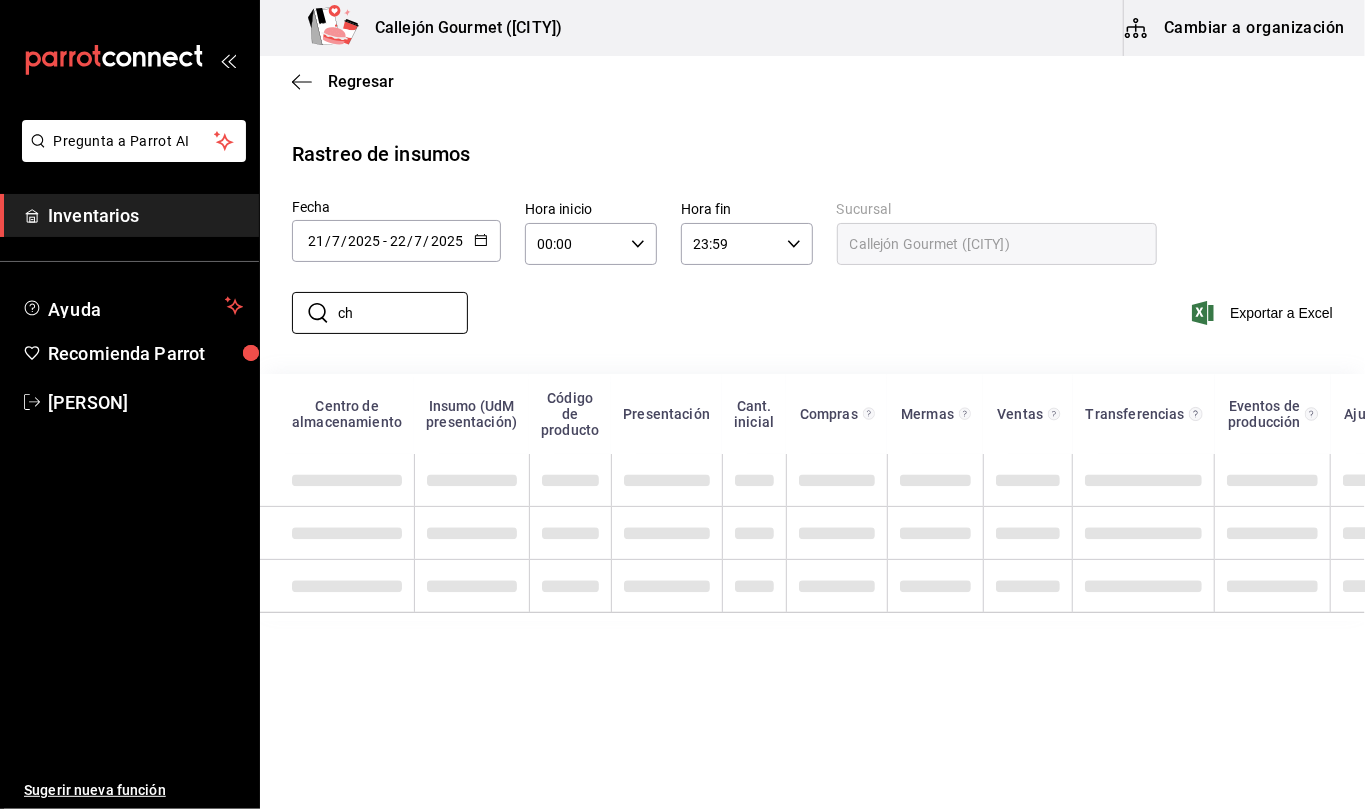 type on "c" 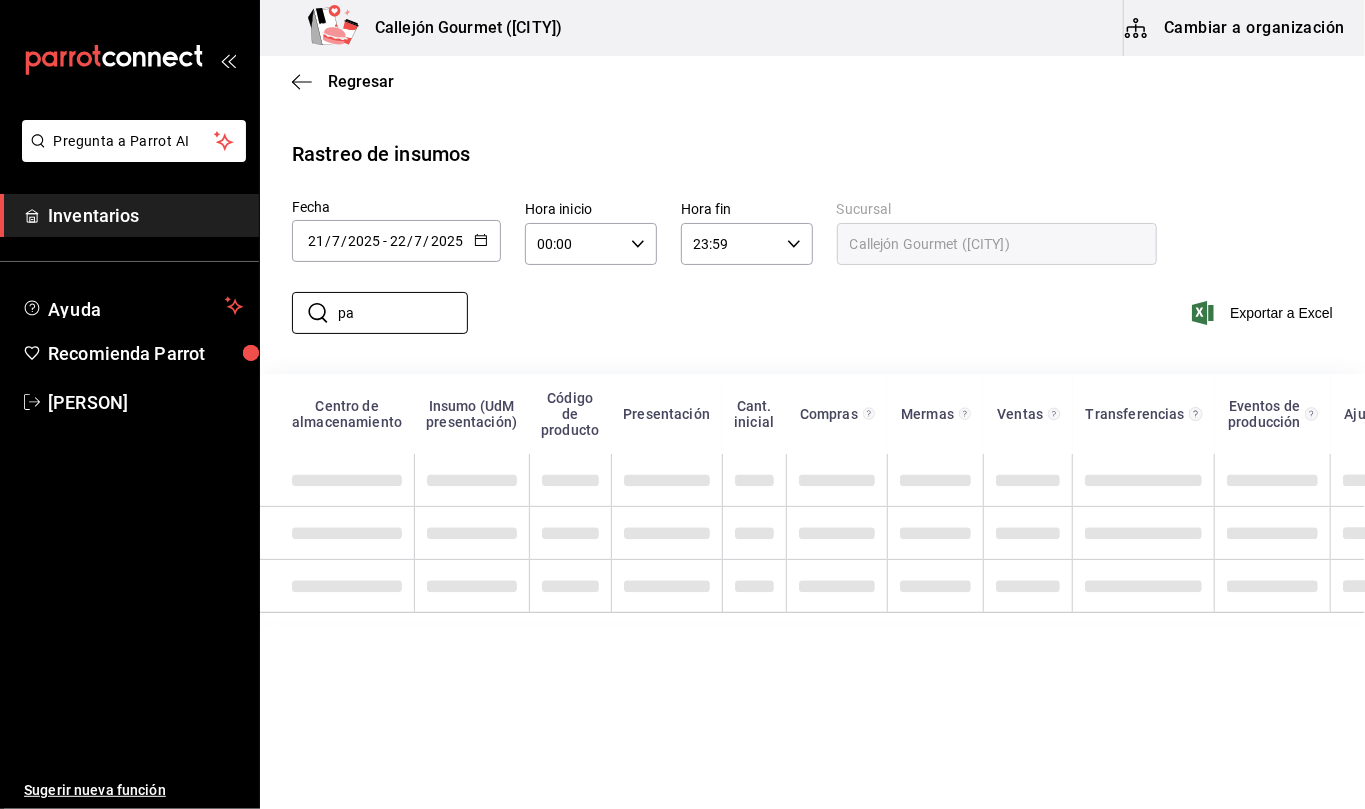 type on "p" 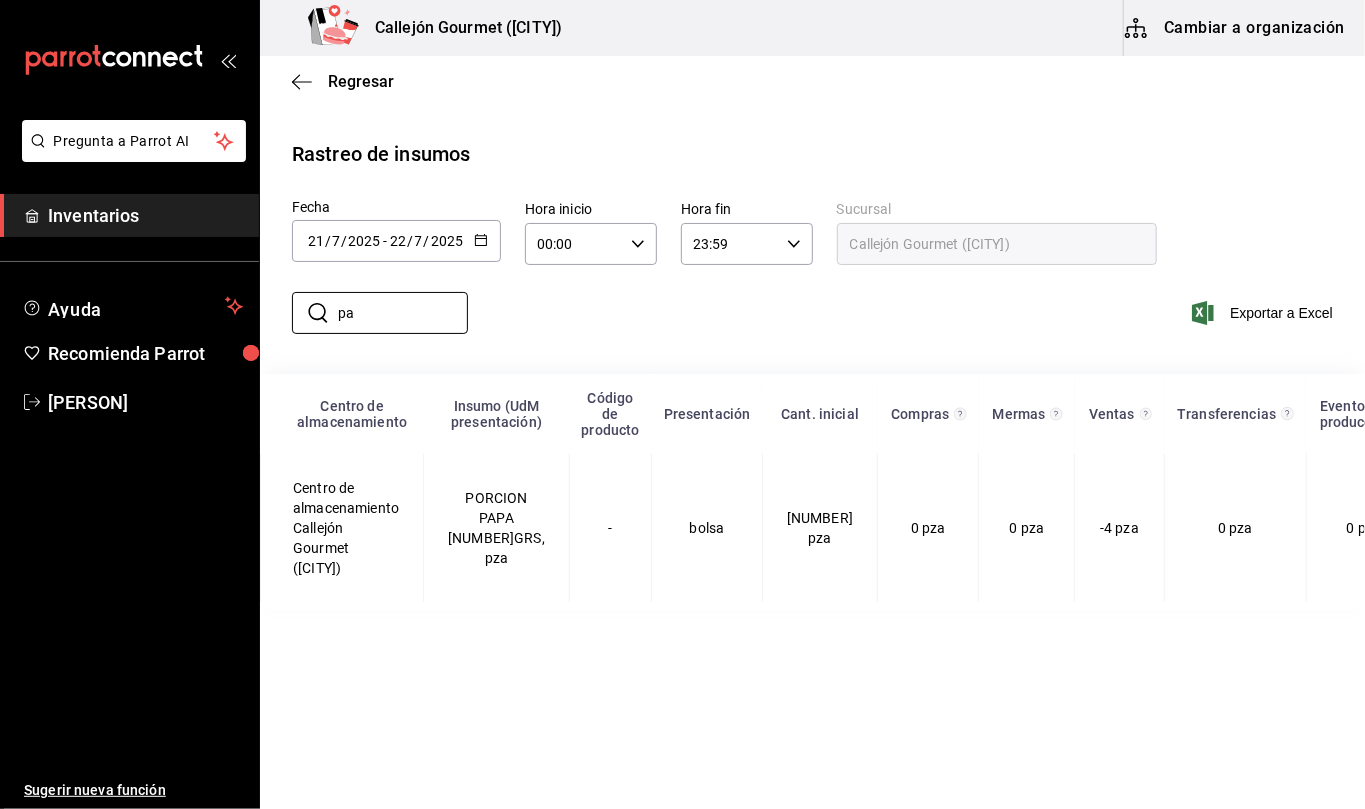 type on "p" 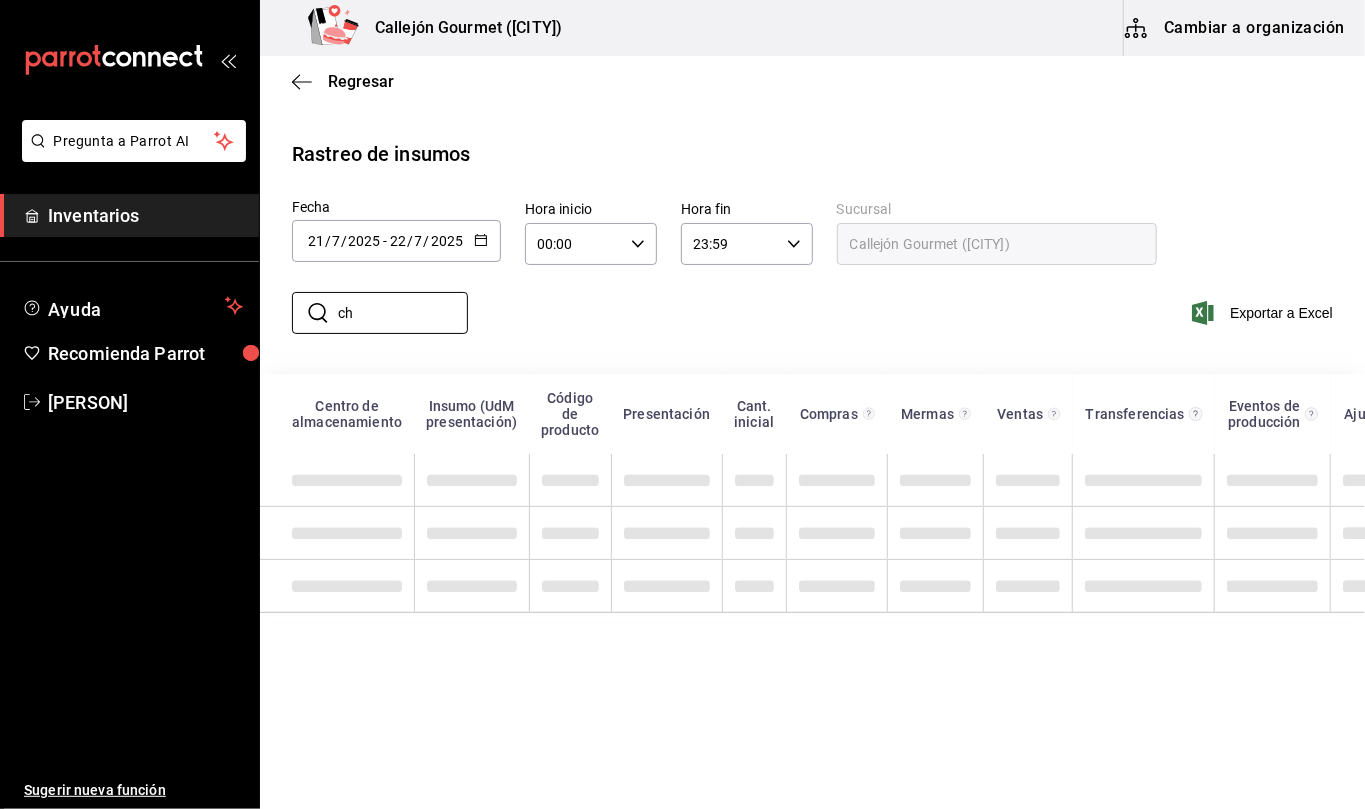 type on "c" 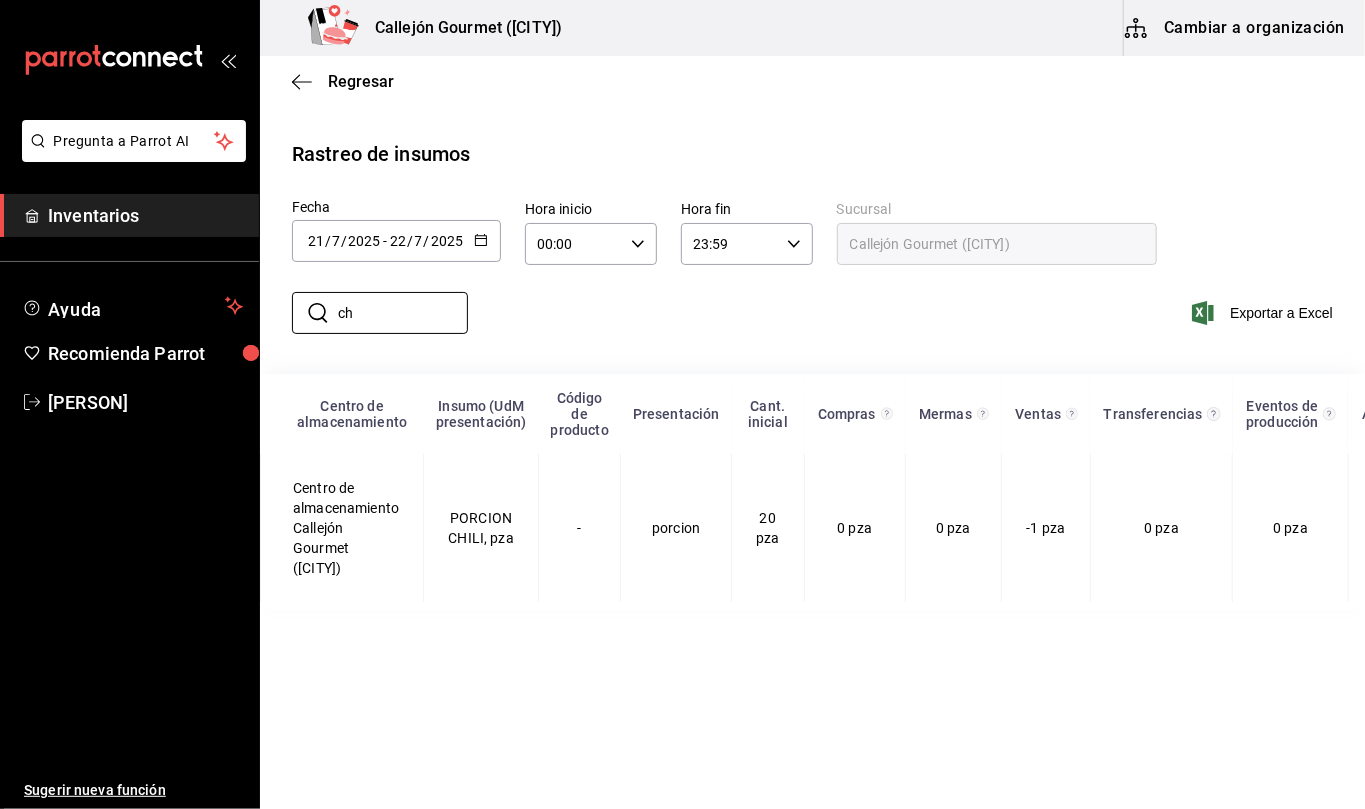 type on "c" 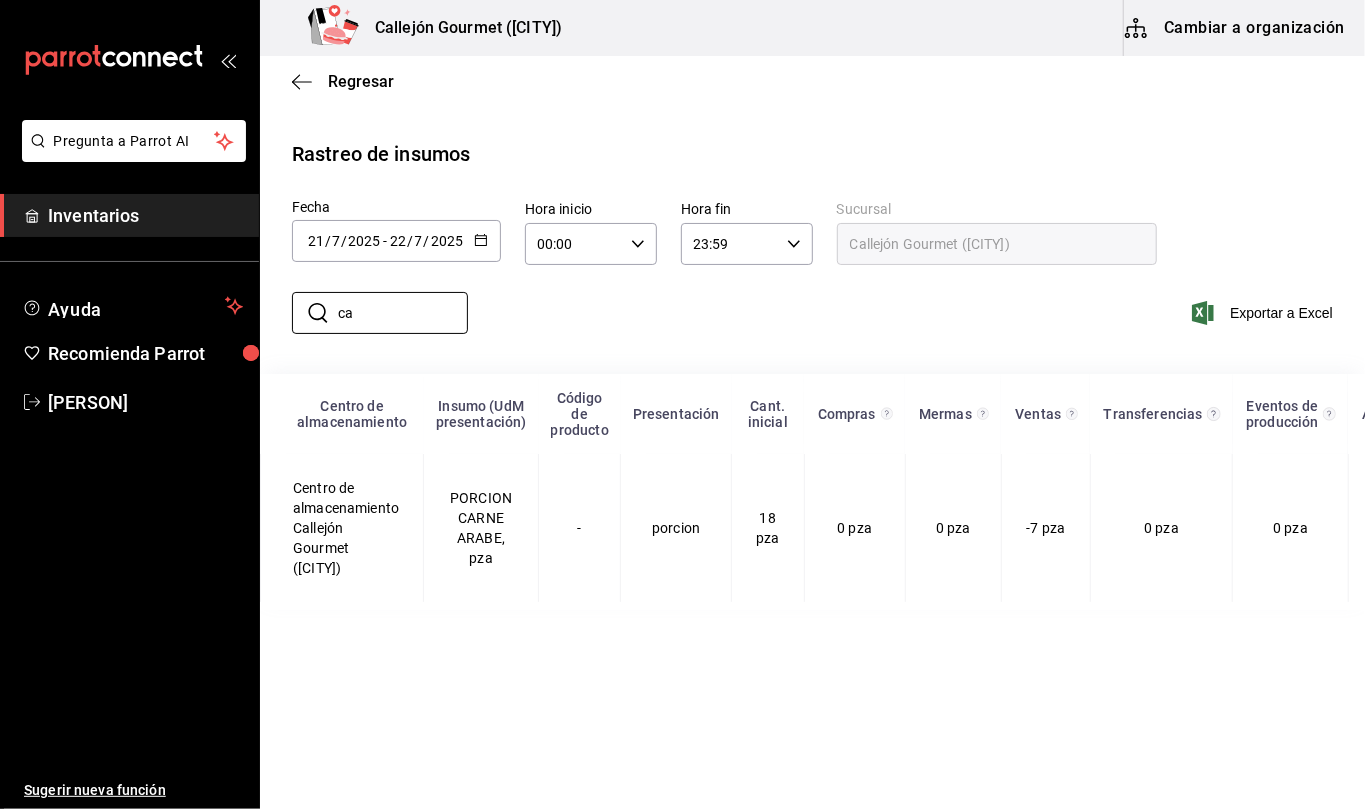 type on "c" 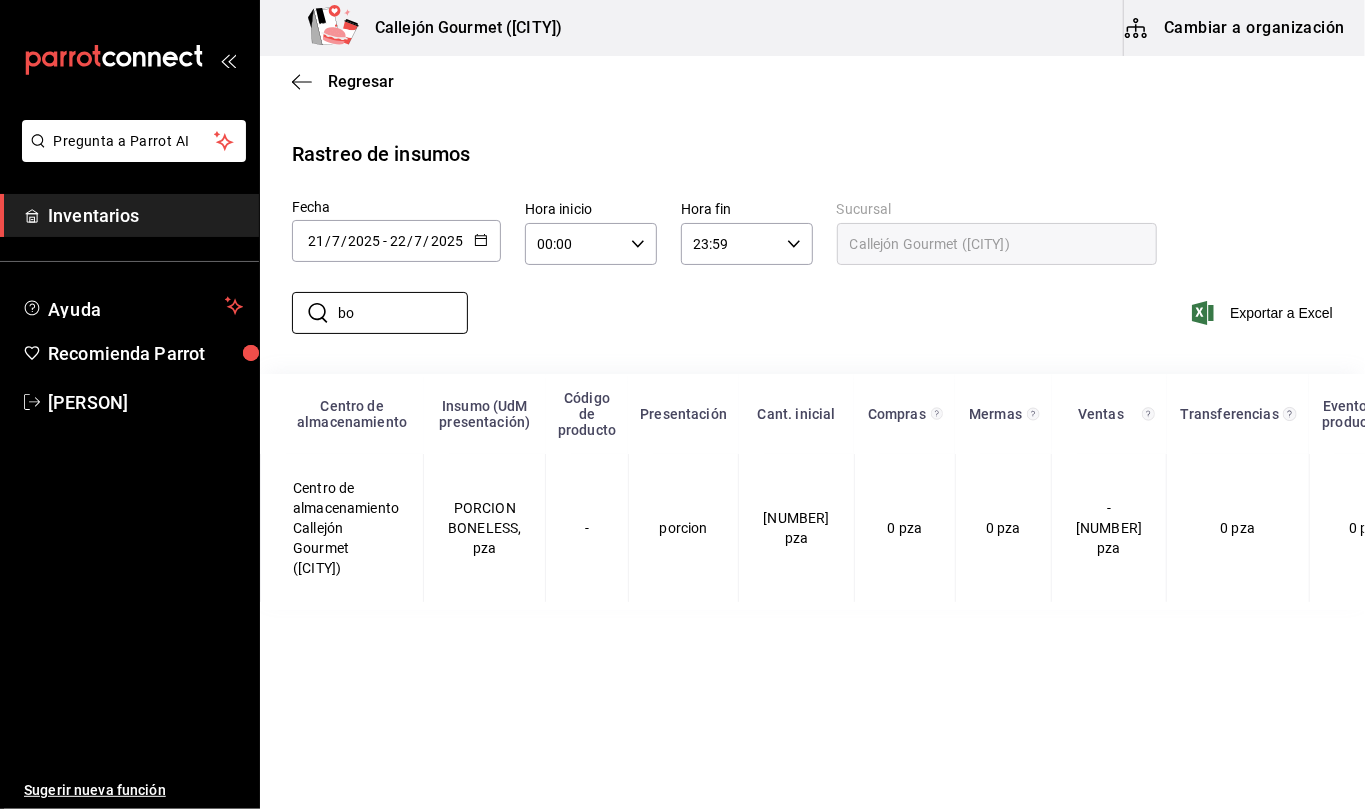 type on "b" 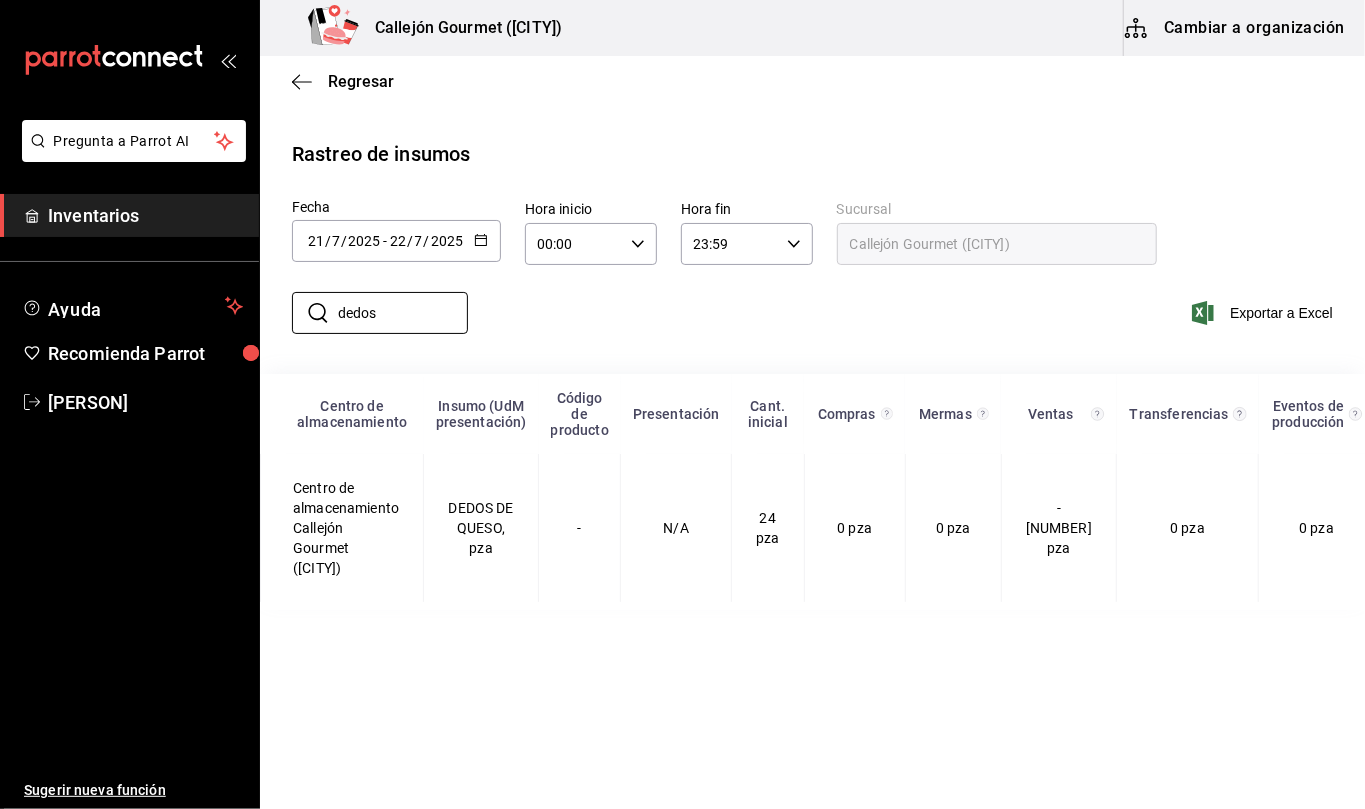 type on "dedos" 